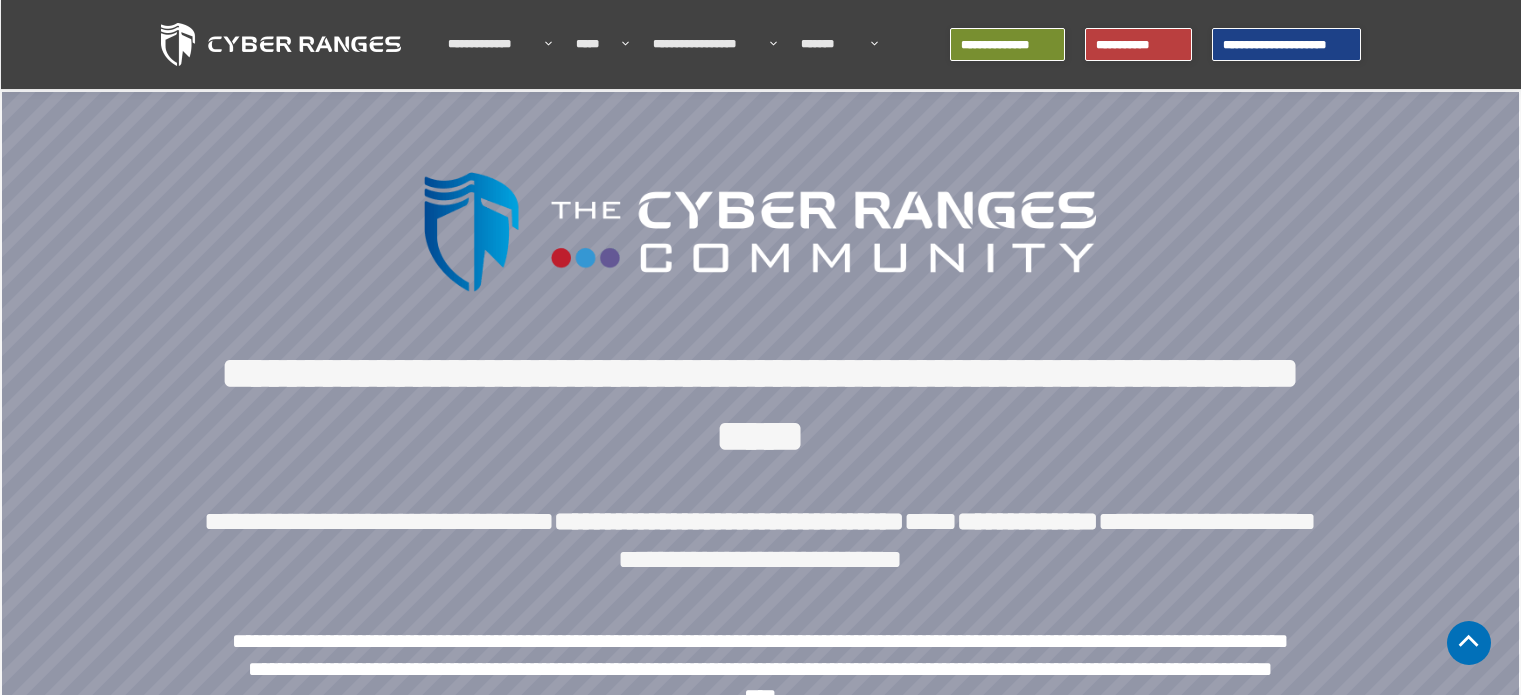 scroll, scrollTop: 0, scrollLeft: 0, axis: both 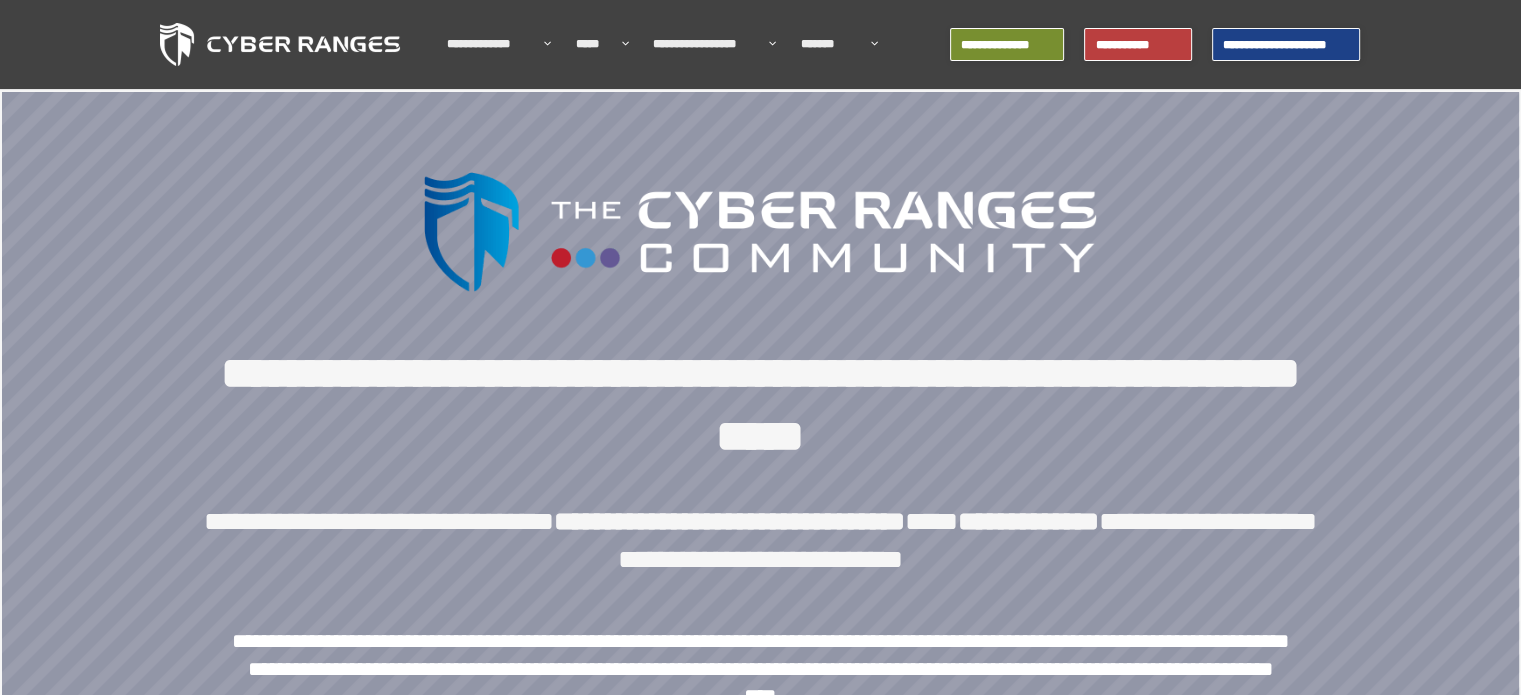 click at bounding box center (280, 44) 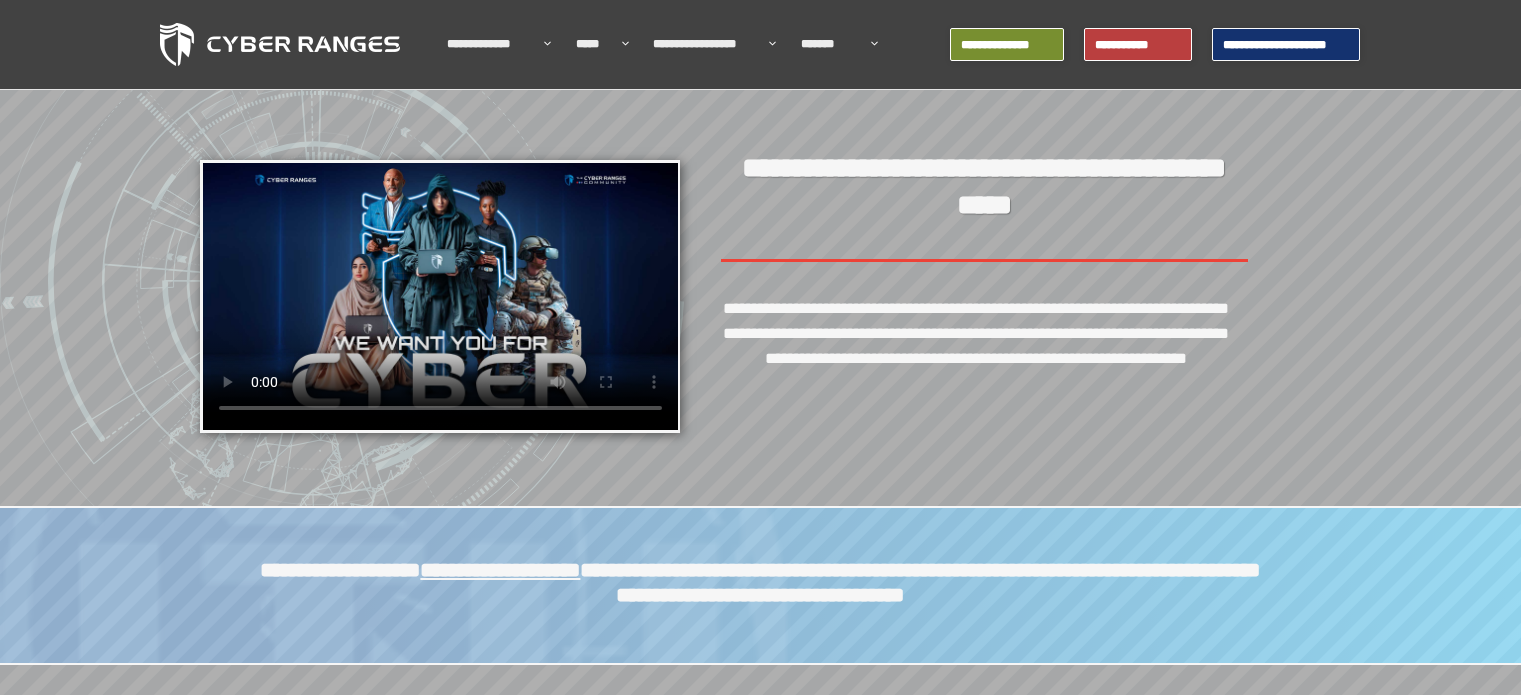 scroll, scrollTop: 0, scrollLeft: 0, axis: both 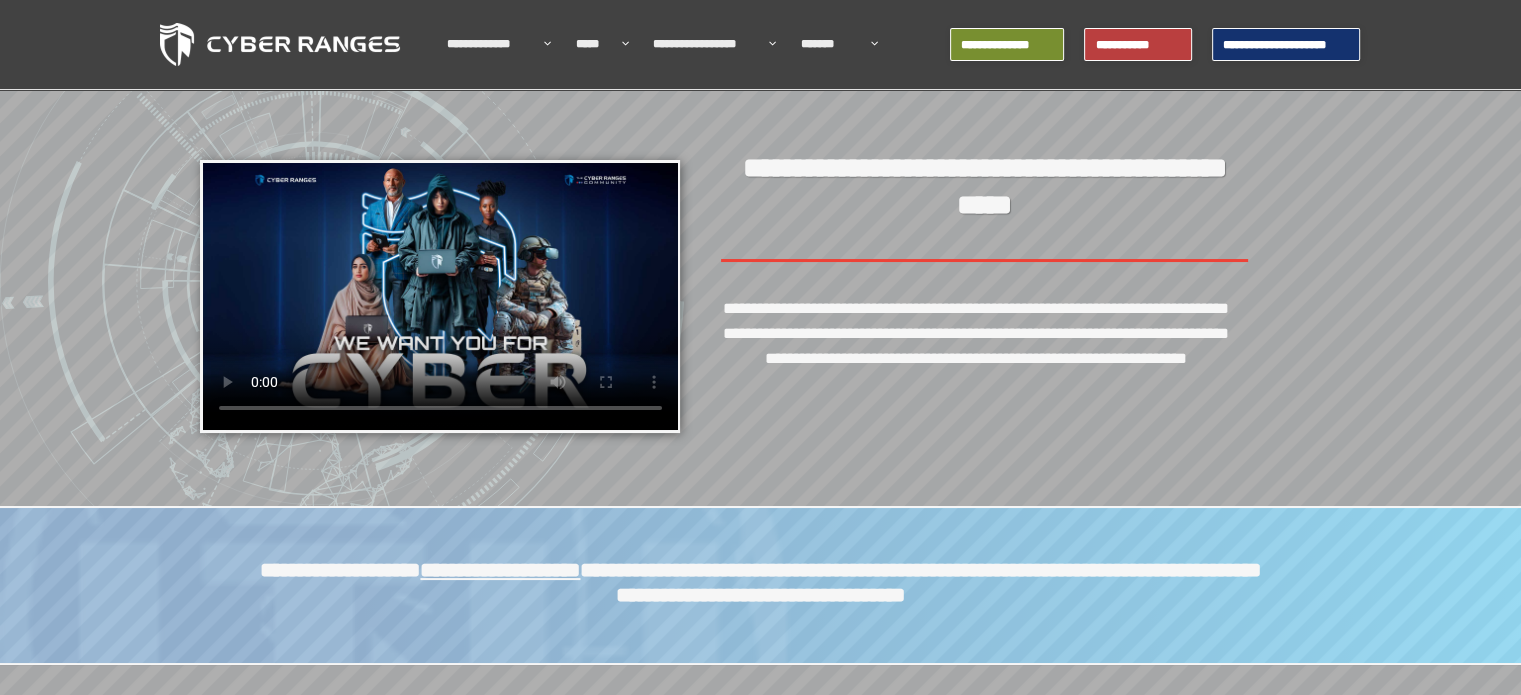 click on "**********" at bounding box center (1286, 45) 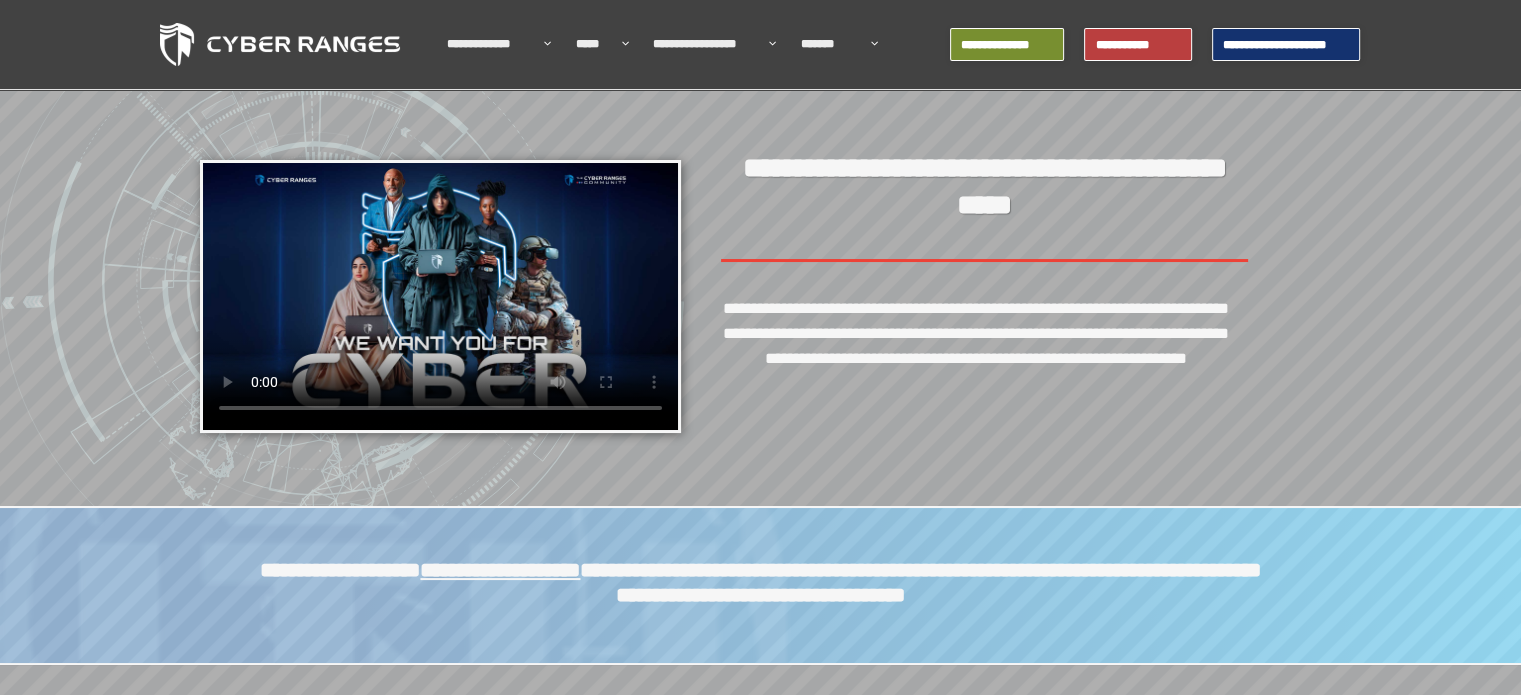 click on "**********" at bounding box center (1286, 45) 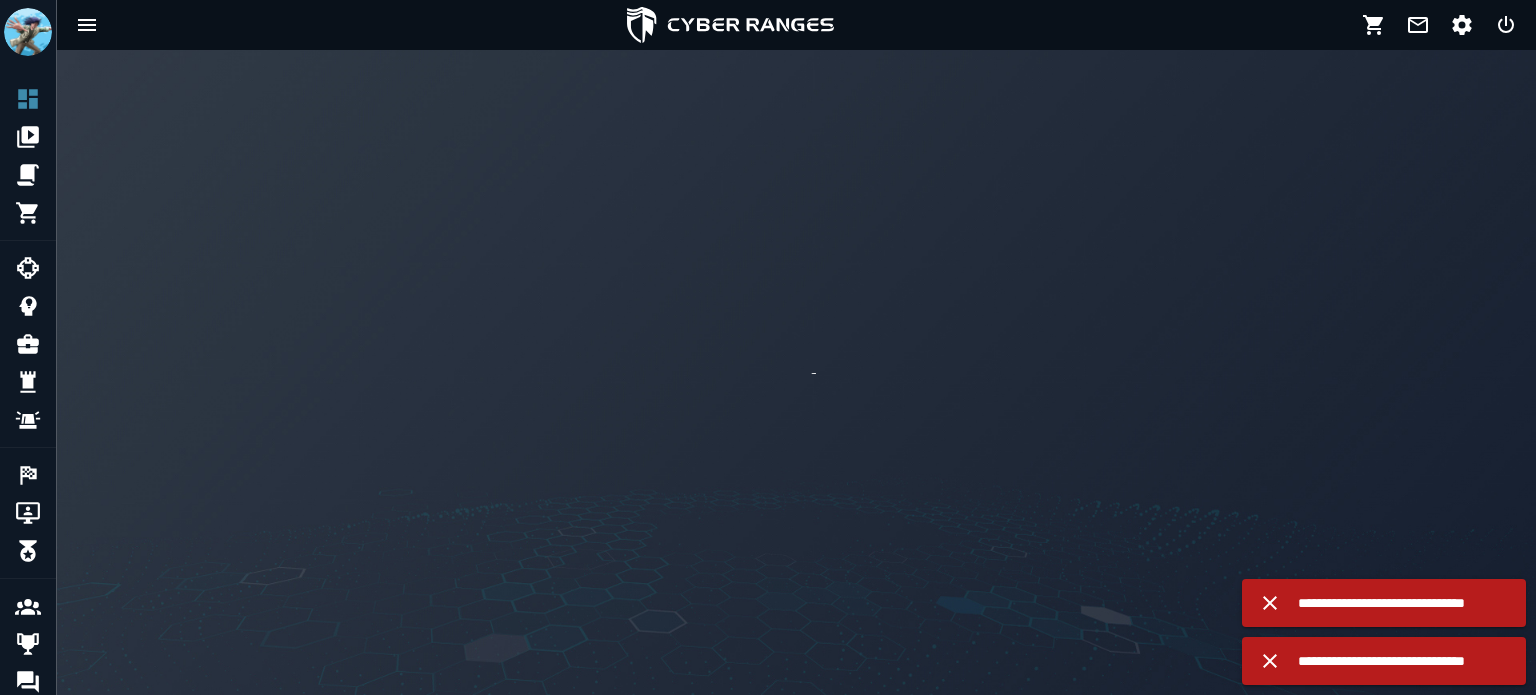 scroll, scrollTop: 0, scrollLeft: 0, axis: both 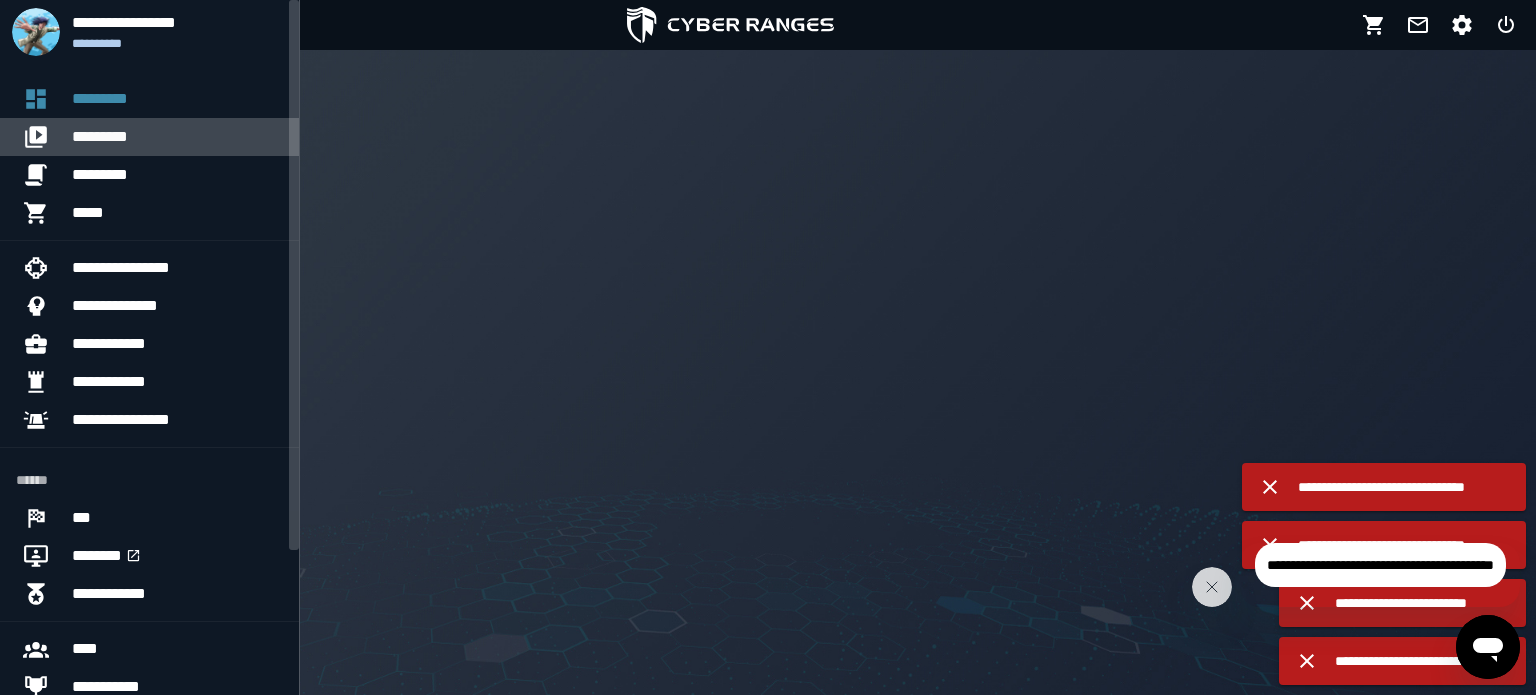 click on "*********" at bounding box center [177, 137] 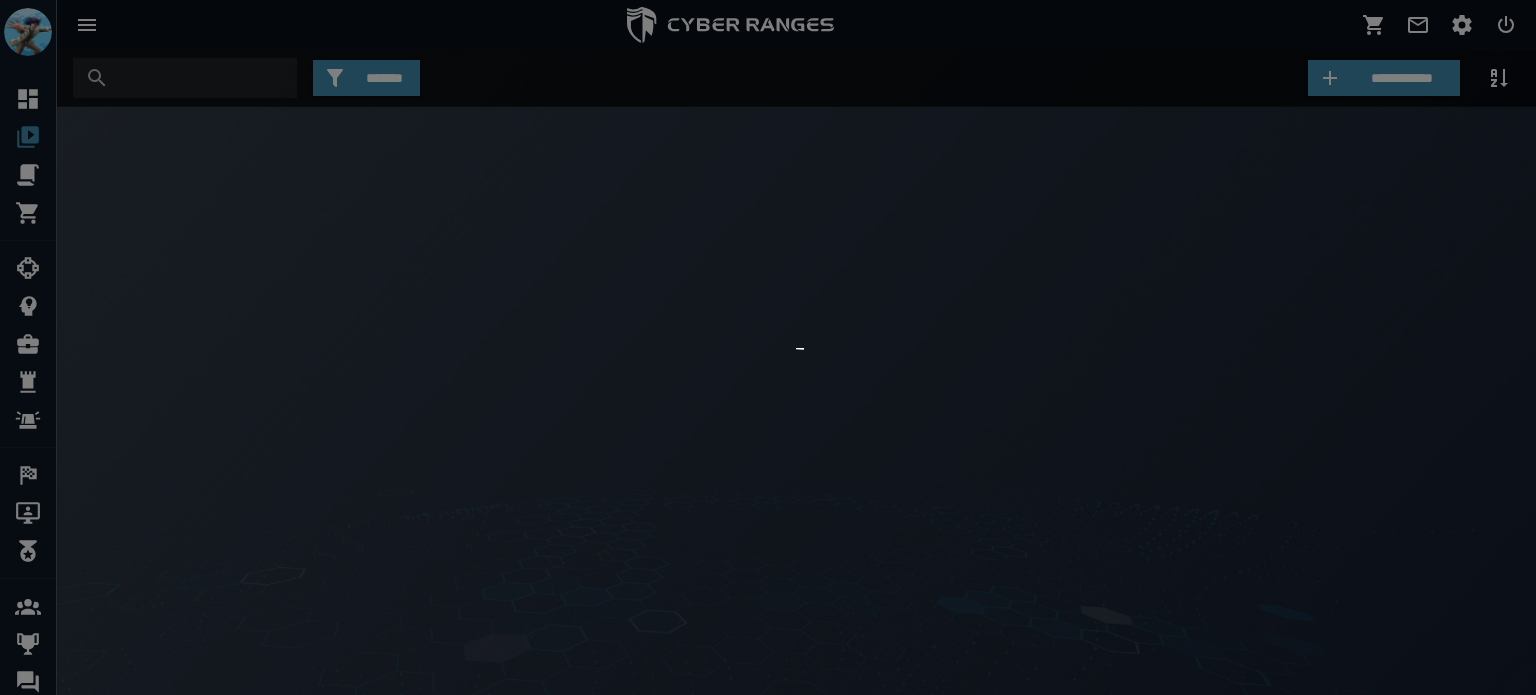 click at bounding box center [768, 347] 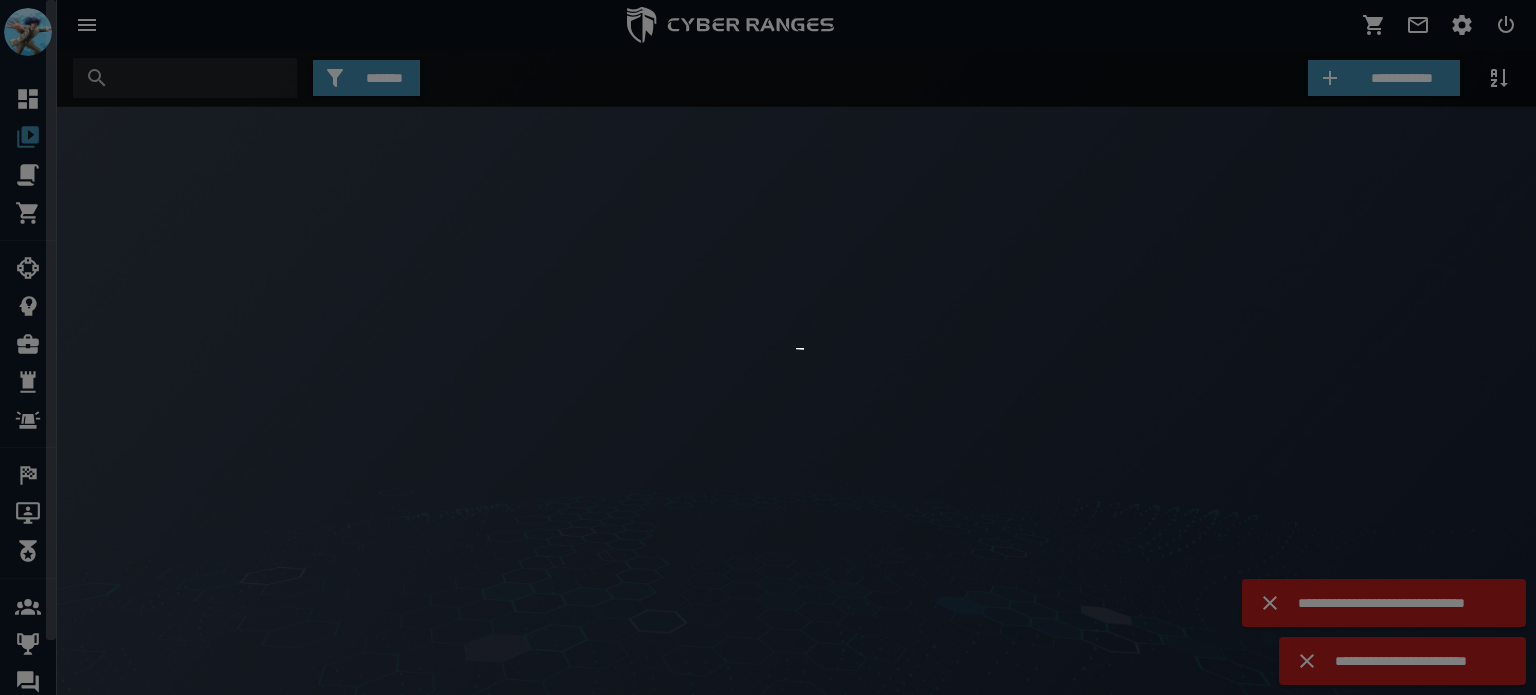scroll, scrollTop: 0, scrollLeft: 0, axis: both 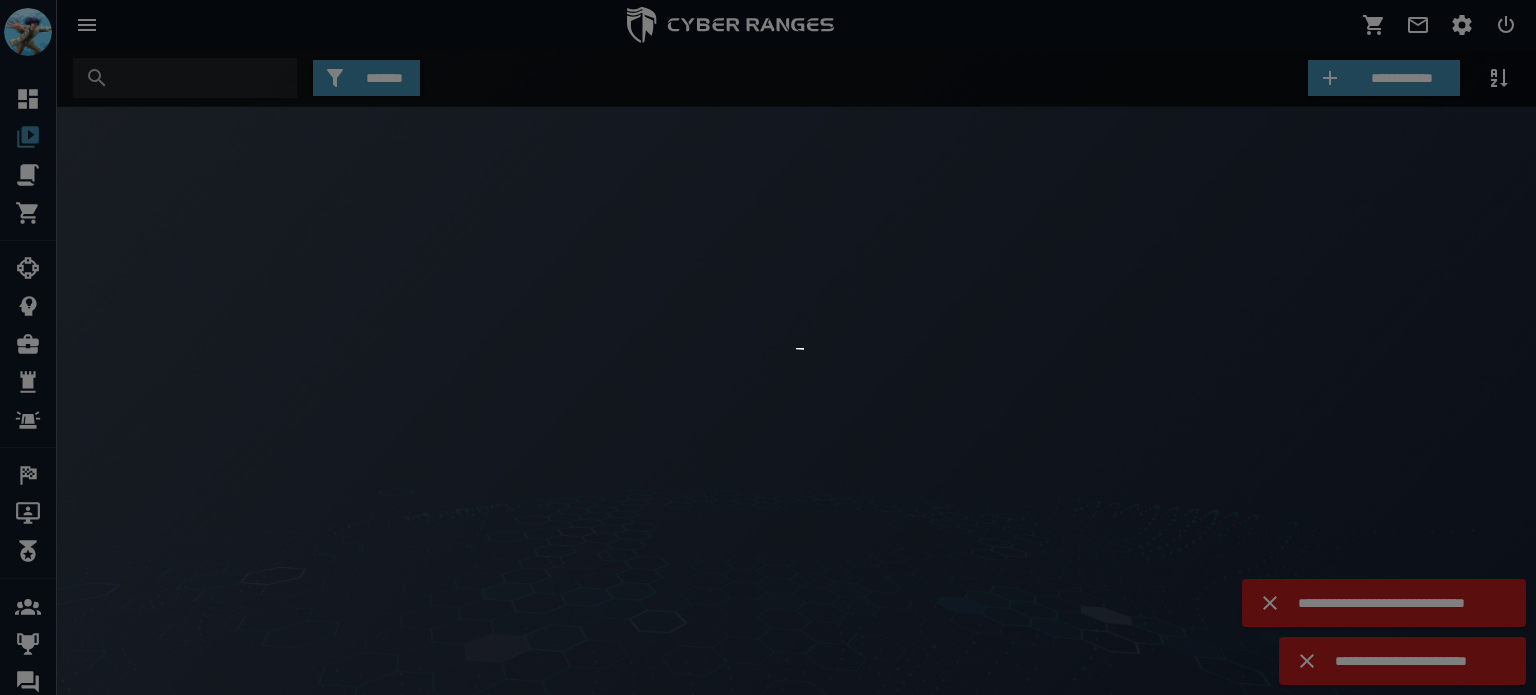 click 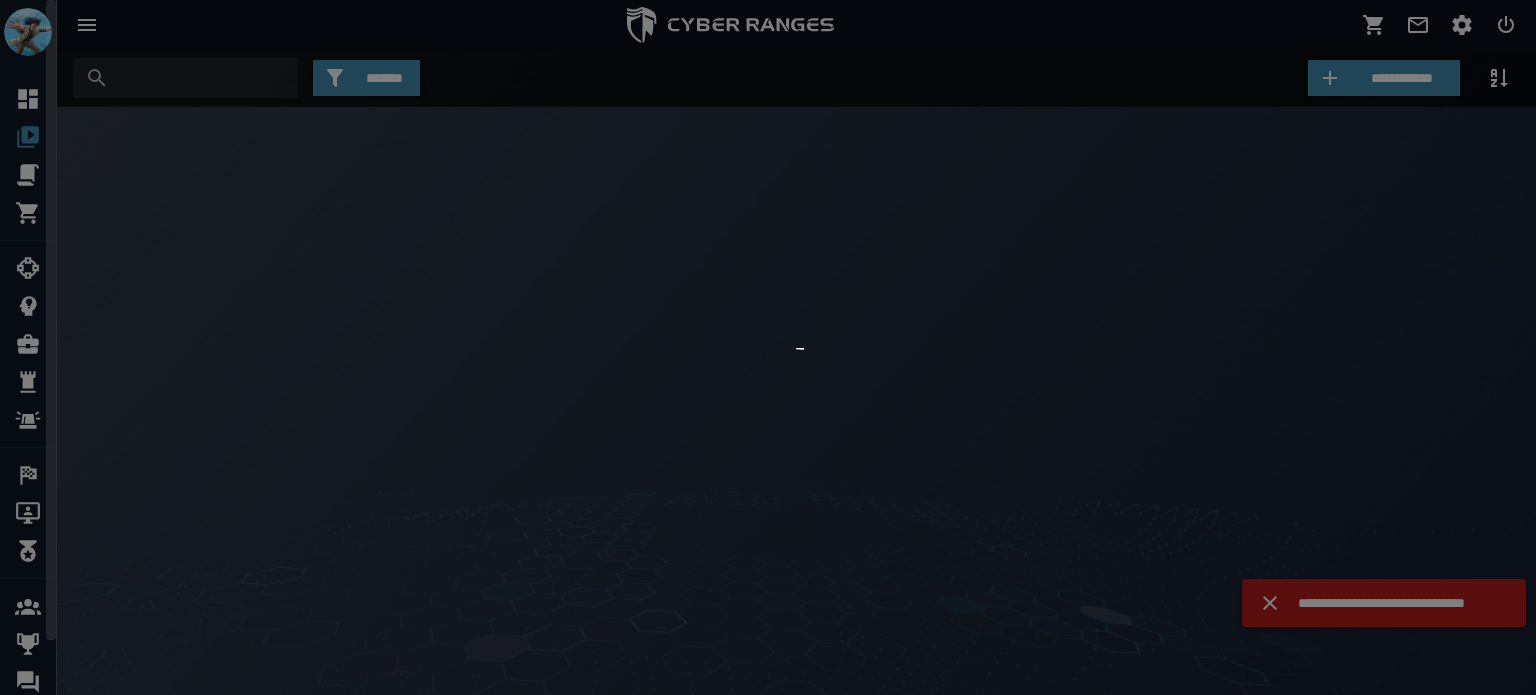 scroll, scrollTop: 0, scrollLeft: 0, axis: both 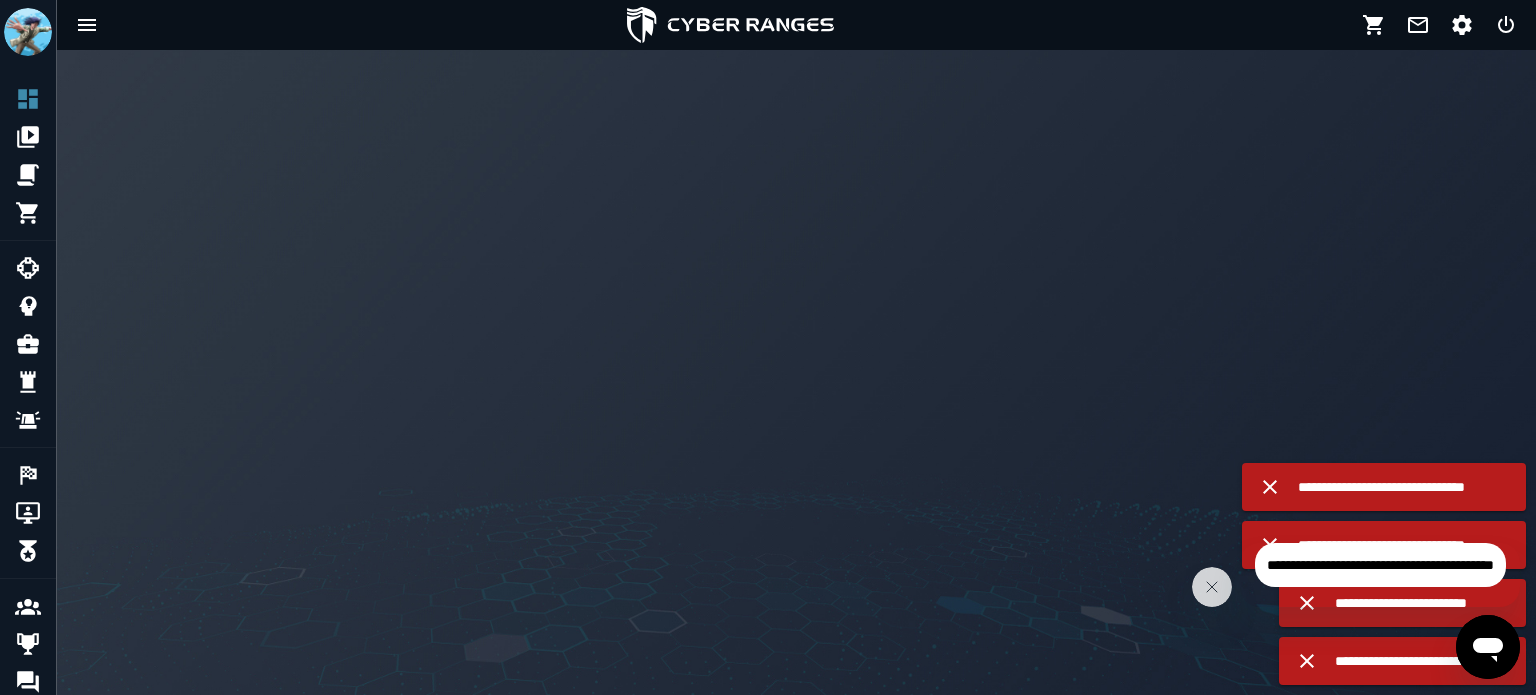 click at bounding box center (730, 25) 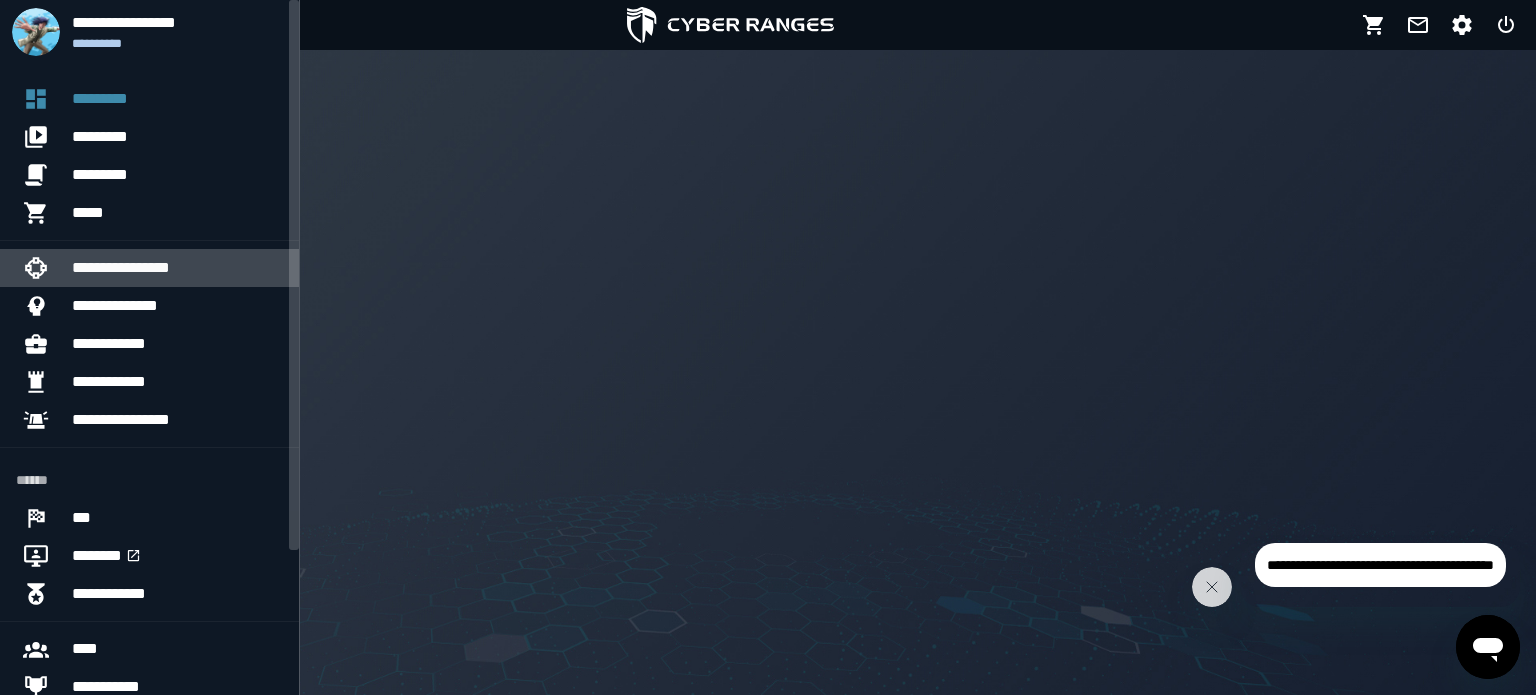 click on "**********" at bounding box center (177, 268) 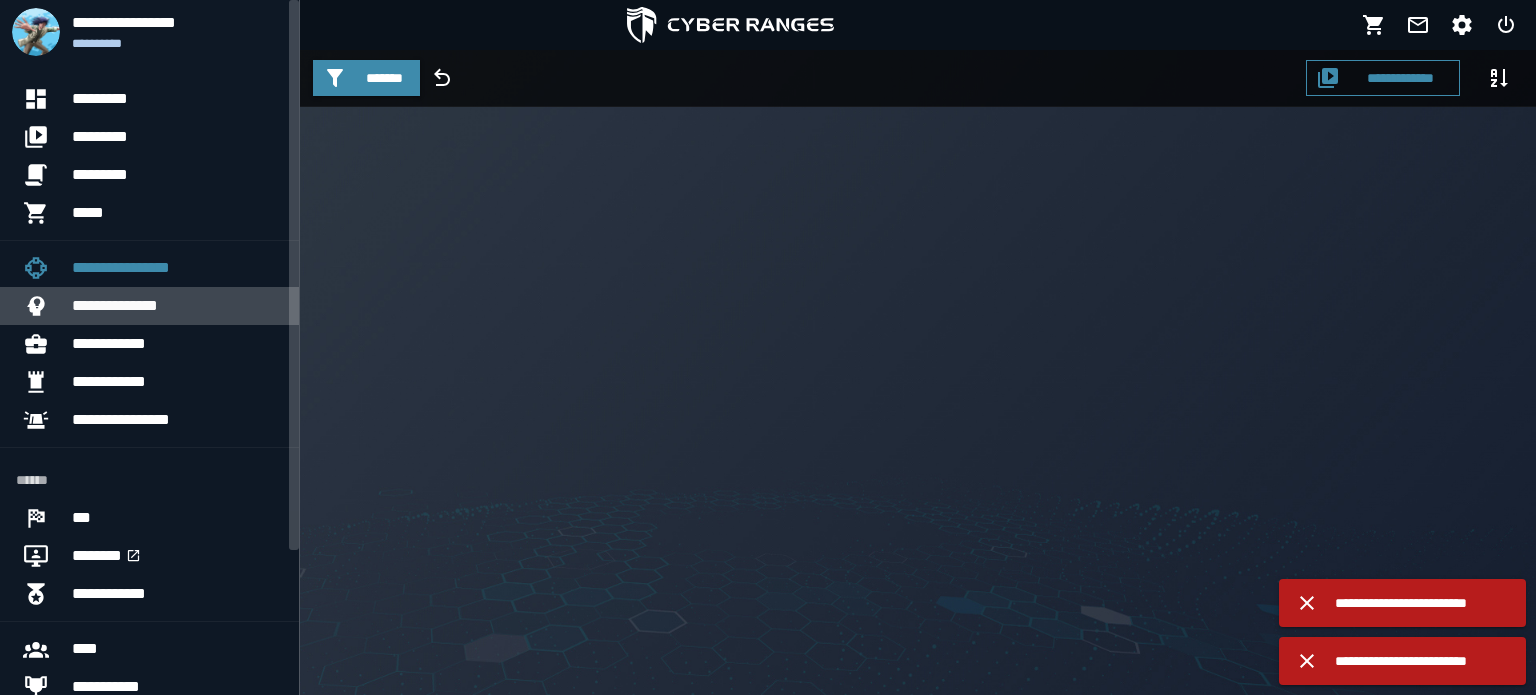 click on "**********" at bounding box center [177, 306] 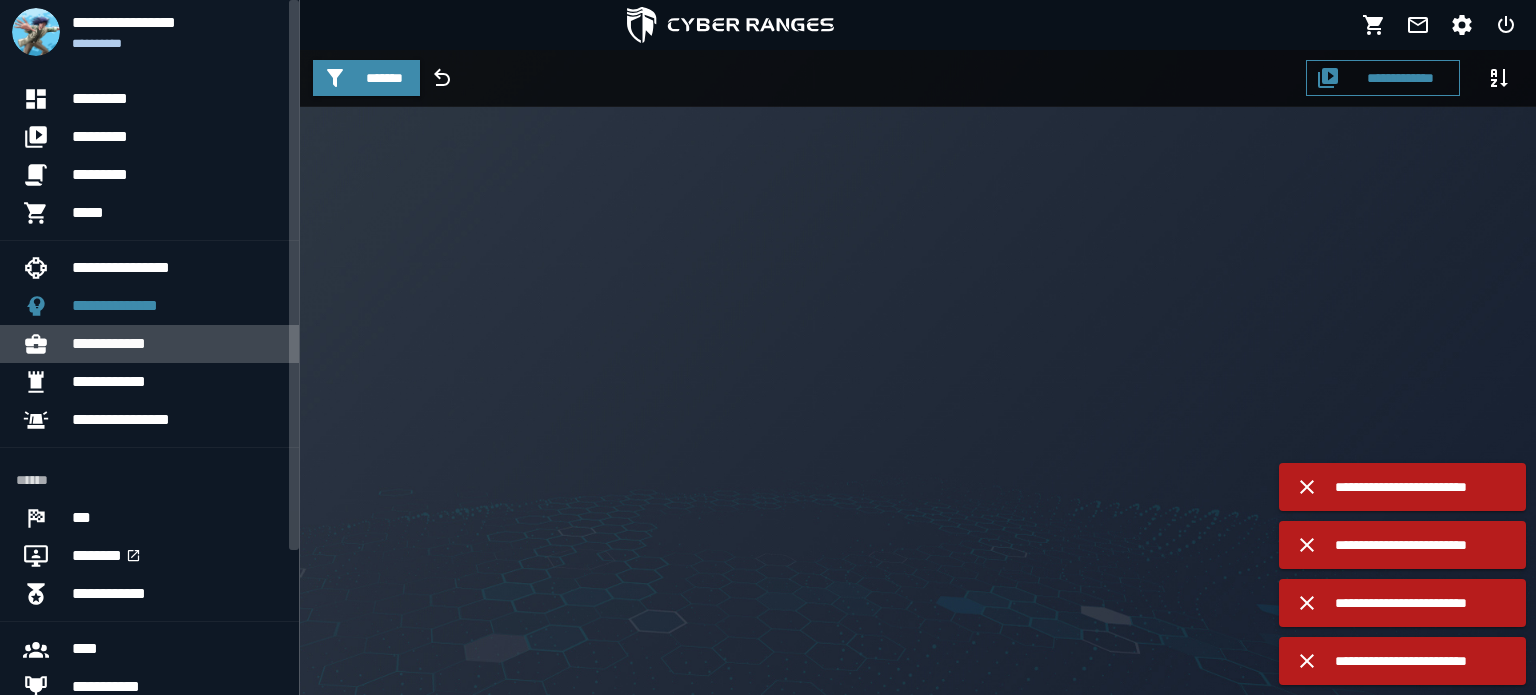 click on "**********" at bounding box center (177, 344) 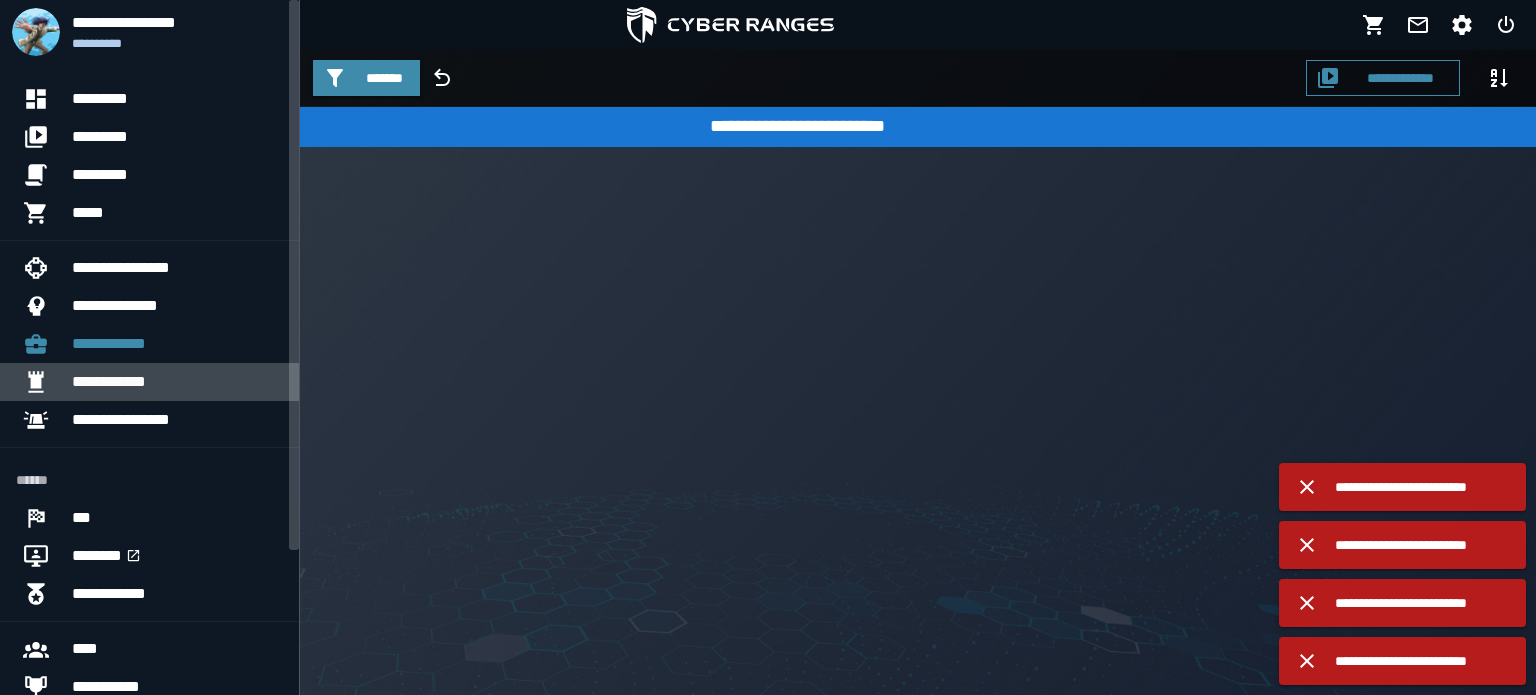 click on "**********" at bounding box center [177, 382] 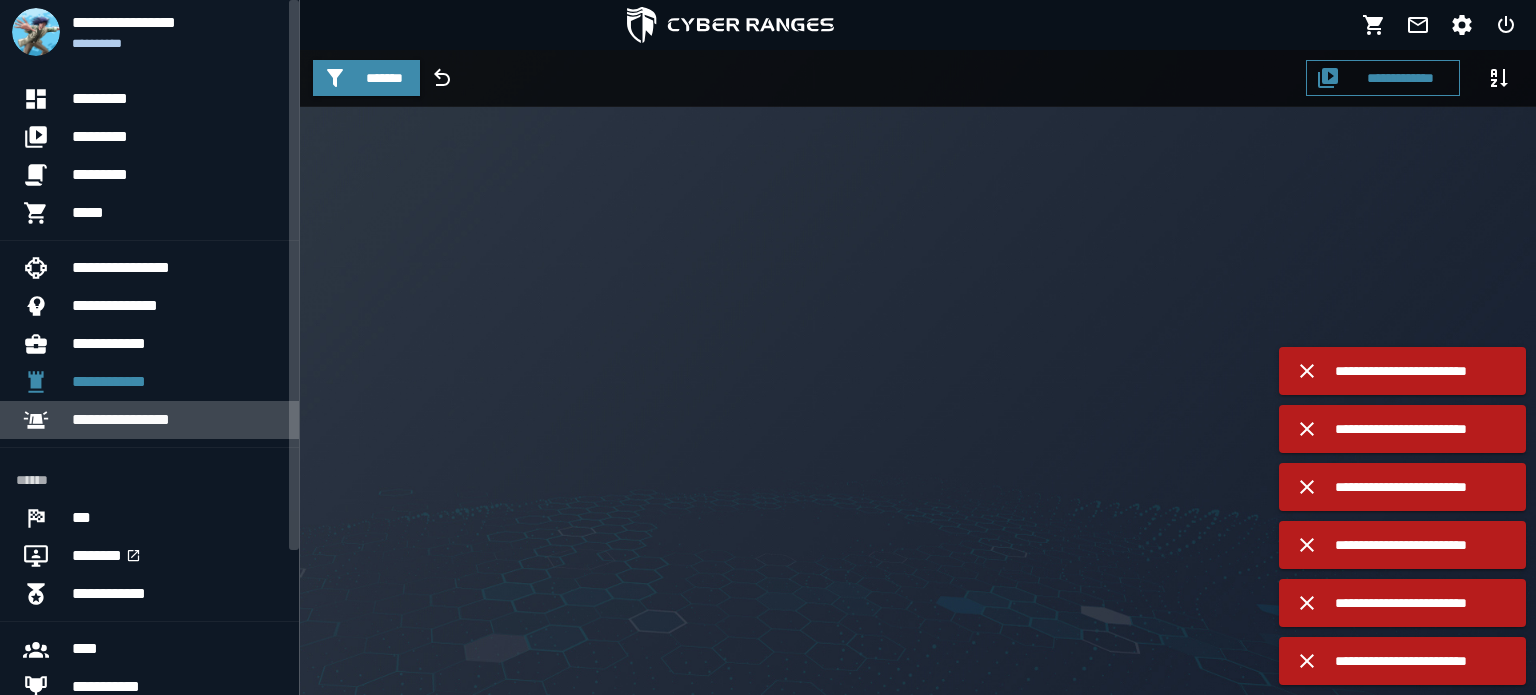 click 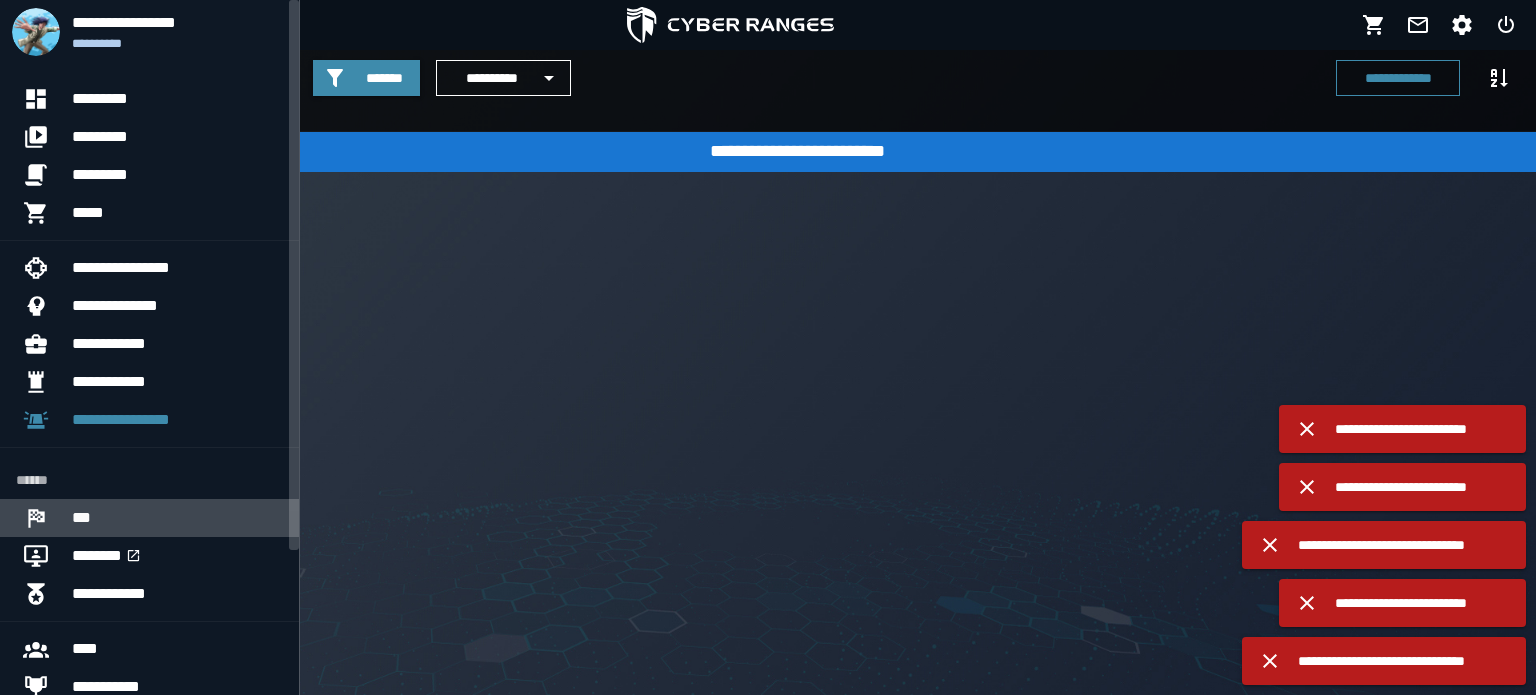 click on "***" at bounding box center (177, 518) 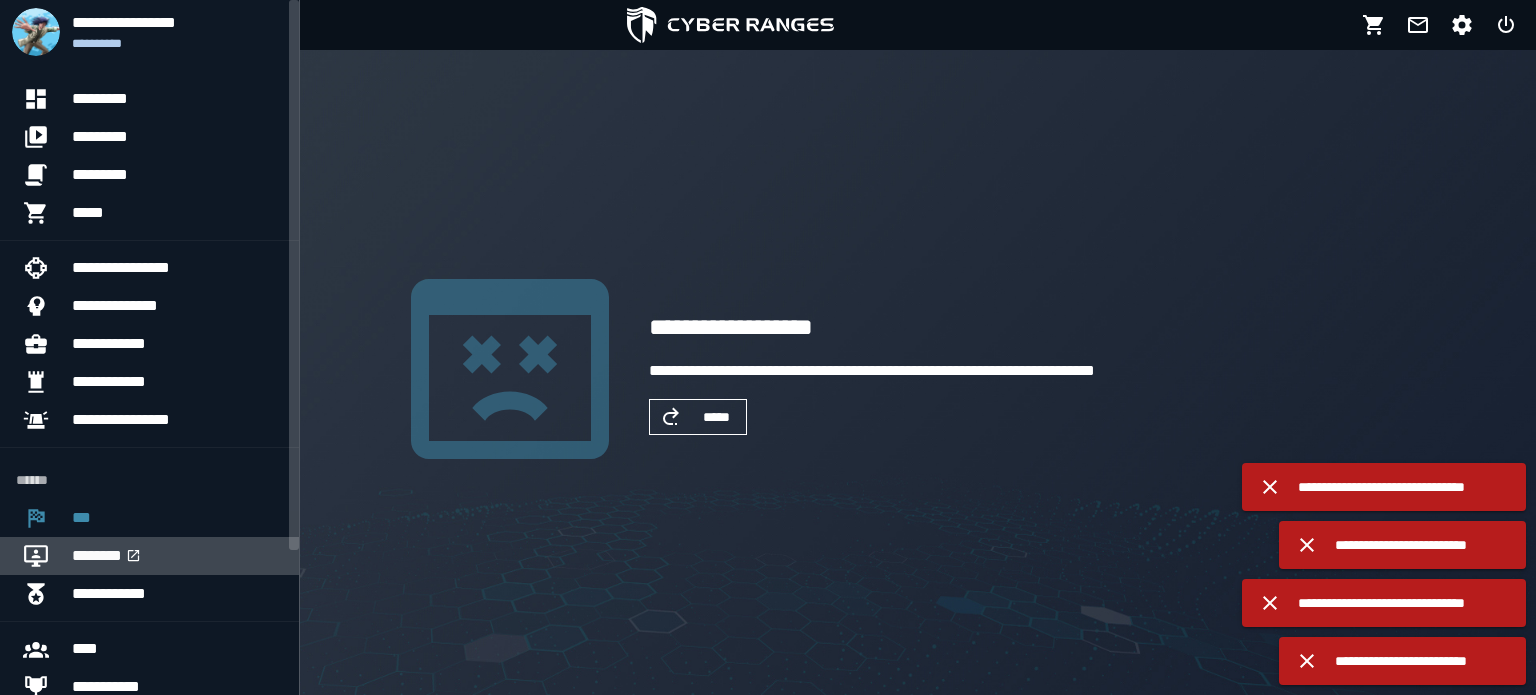click on "********" at bounding box center [177, 556] 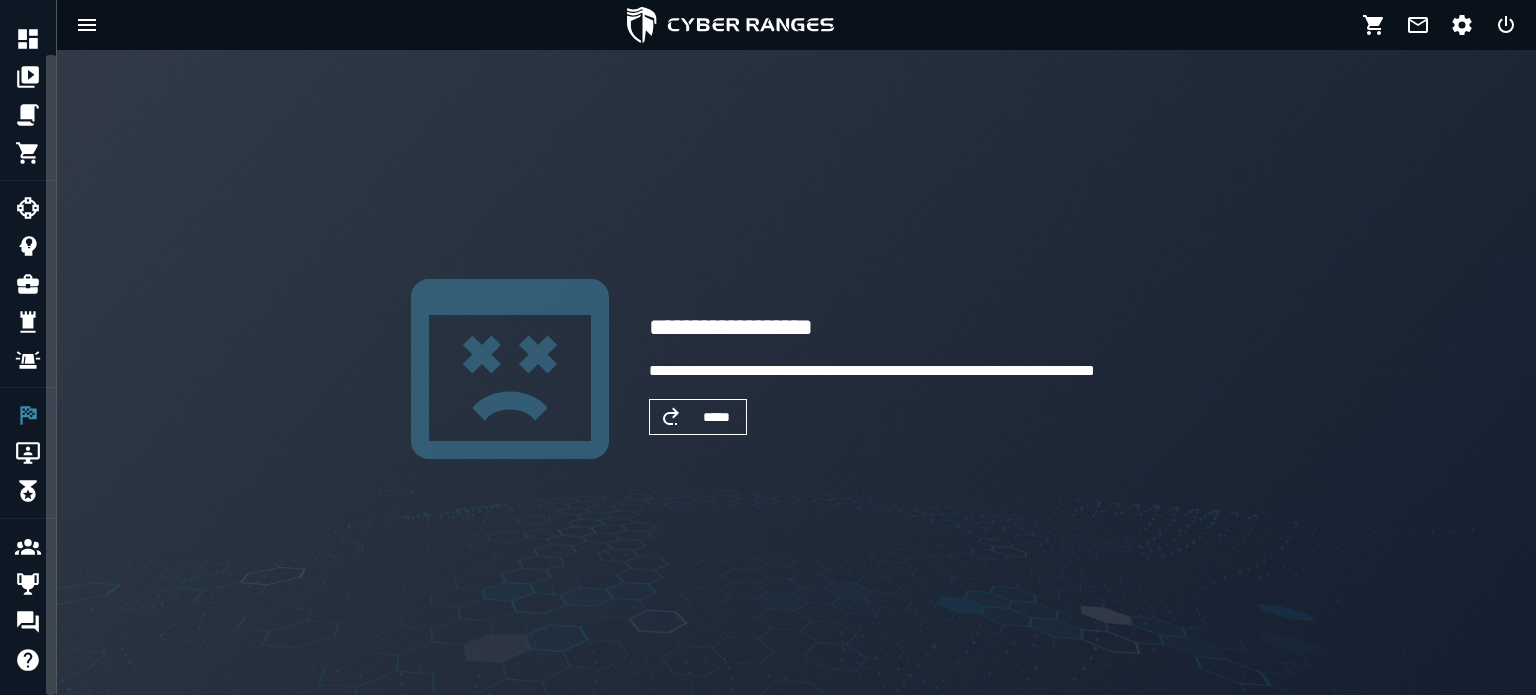 scroll, scrollTop: 0, scrollLeft: 0, axis: both 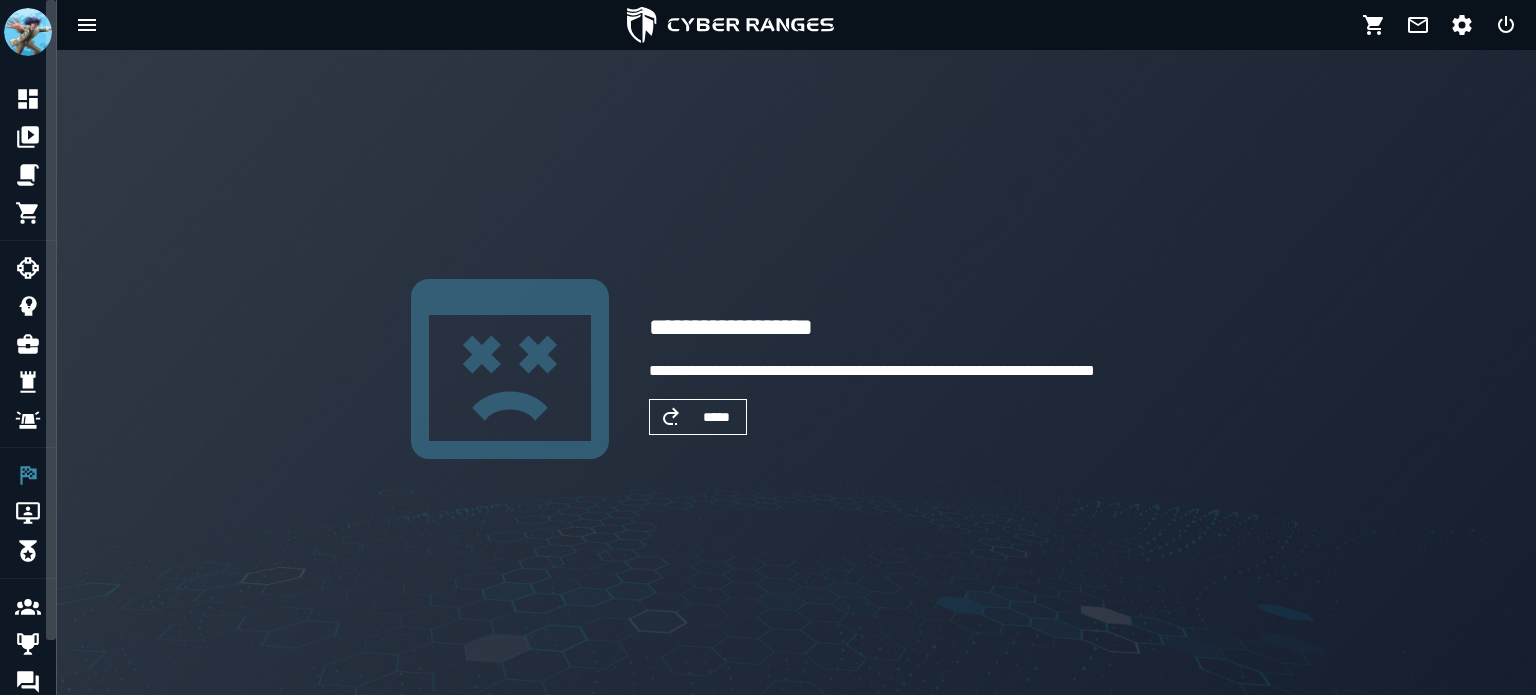 drag, startPoint x: 295, startPoint y: 469, endPoint x: 107, endPoint y: 172, distance: 351.50107 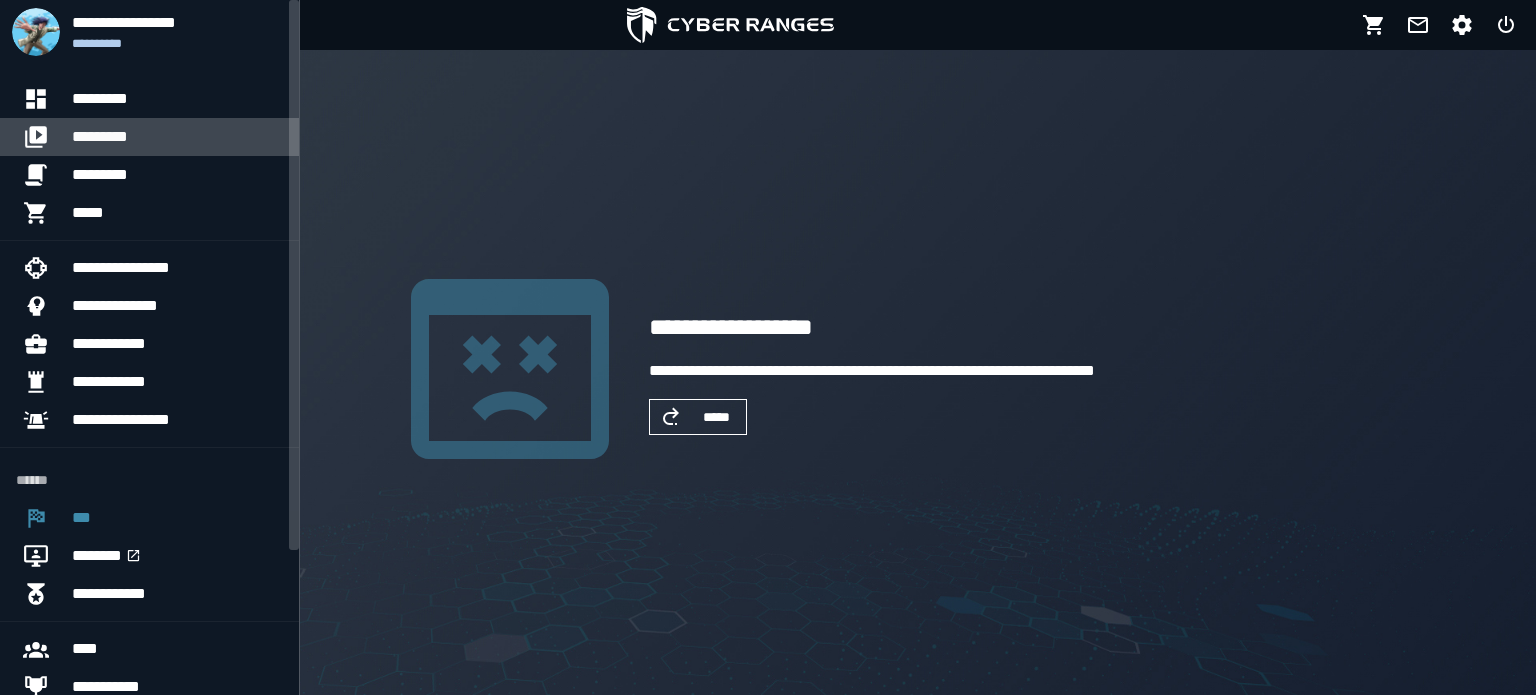 click on "*********" at bounding box center [177, 137] 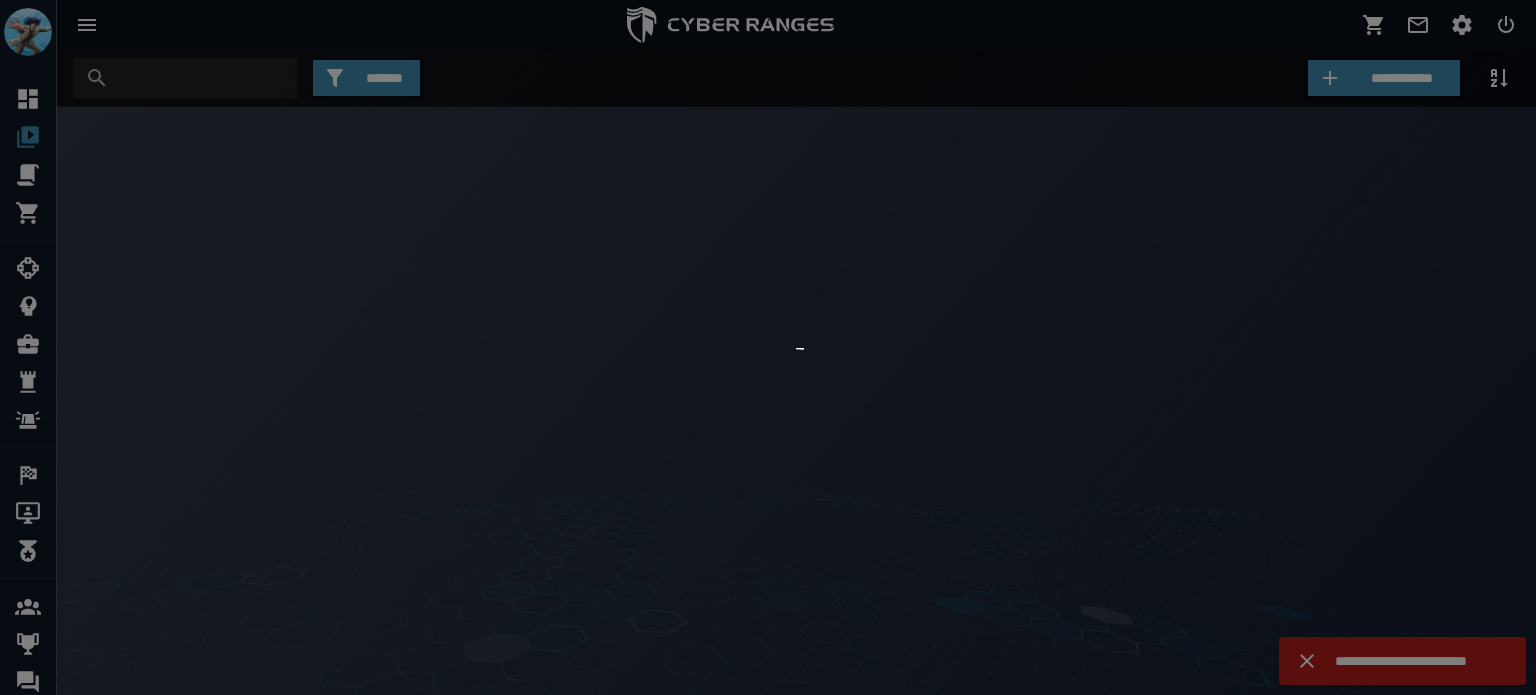 click at bounding box center (768, 347) 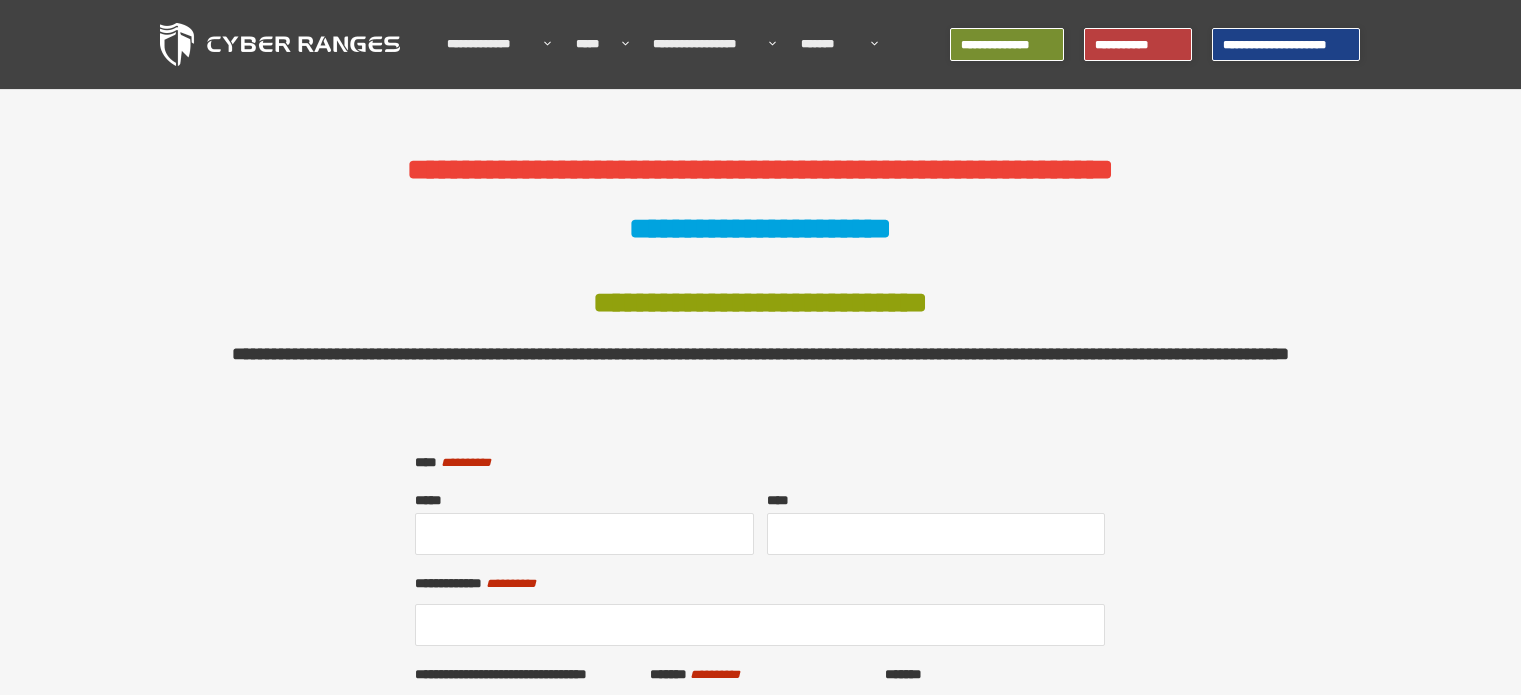 scroll, scrollTop: 0, scrollLeft: 0, axis: both 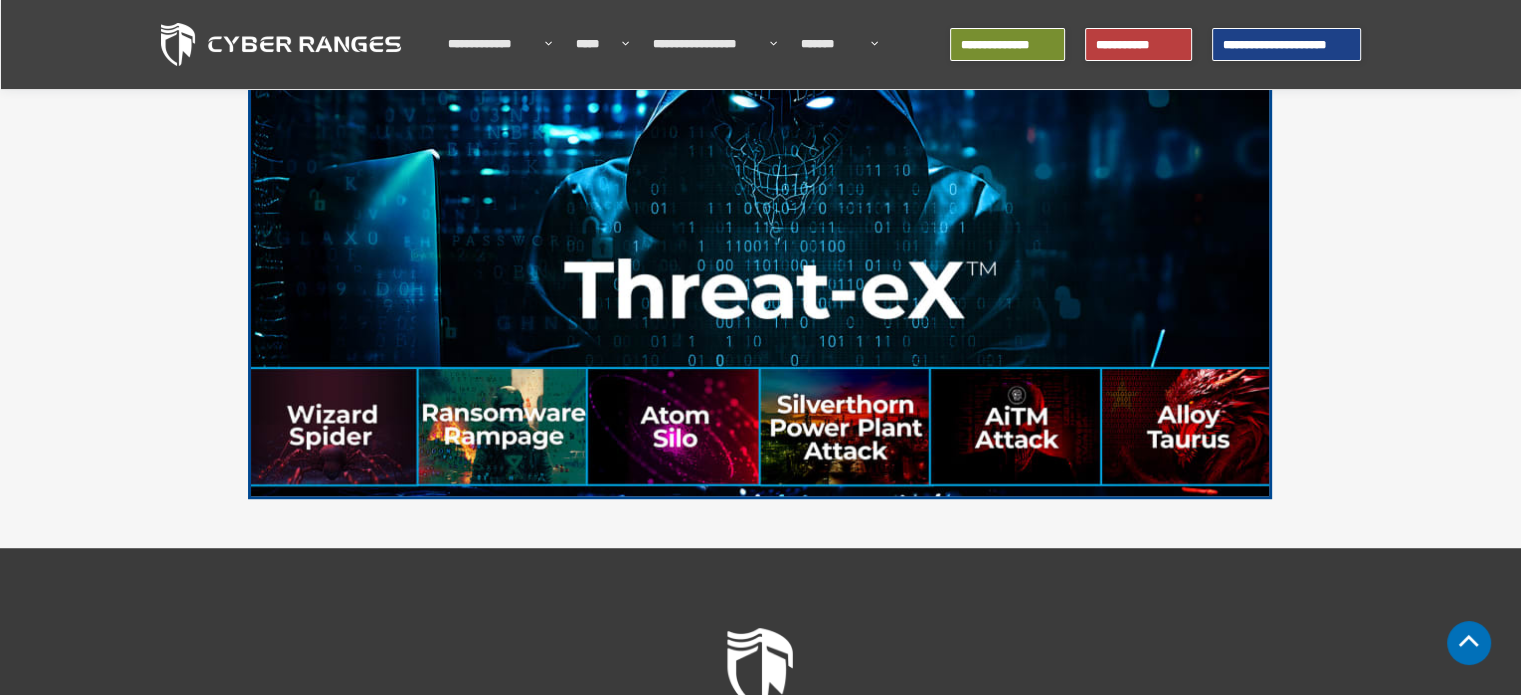 drag, startPoint x: 1535, startPoint y: 94, endPoint x: 1513, endPoint y: 358, distance: 264.91507 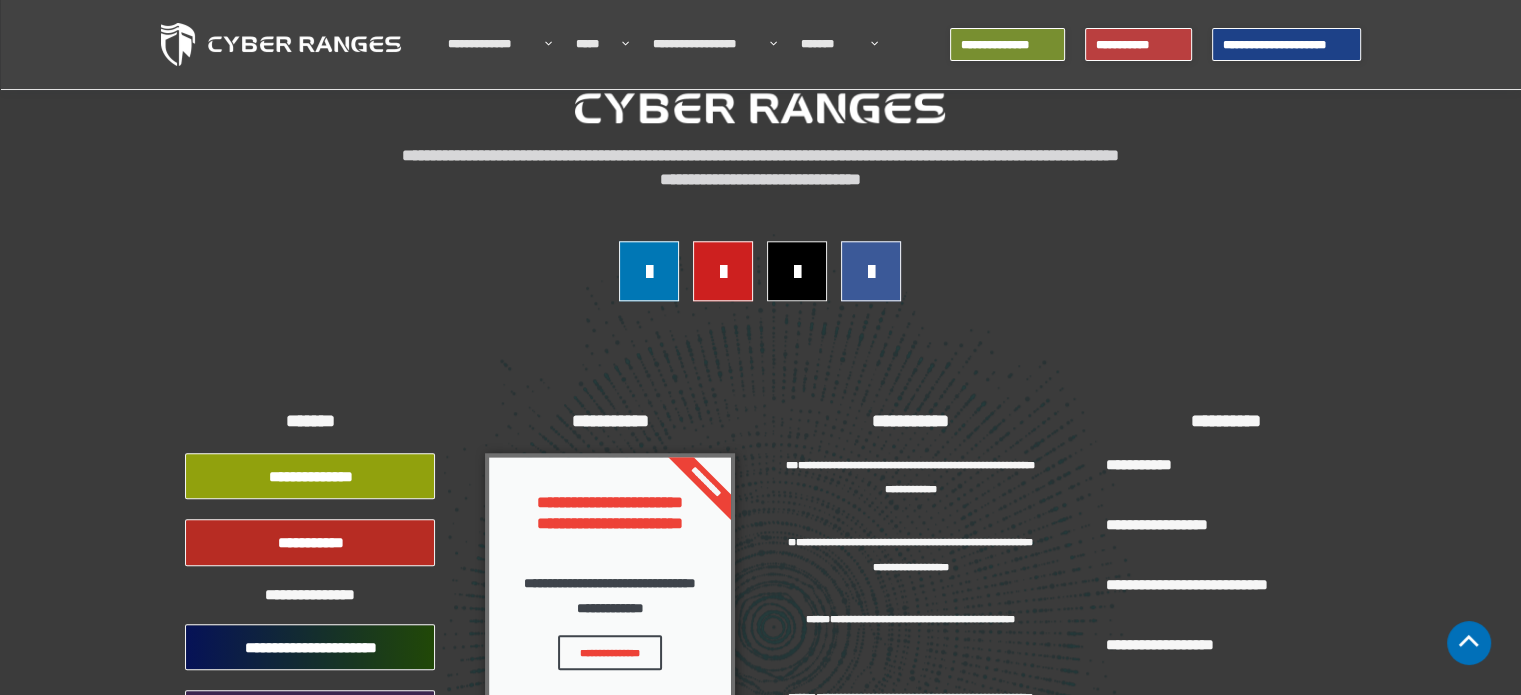 scroll, scrollTop: 10, scrollLeft: 0, axis: vertical 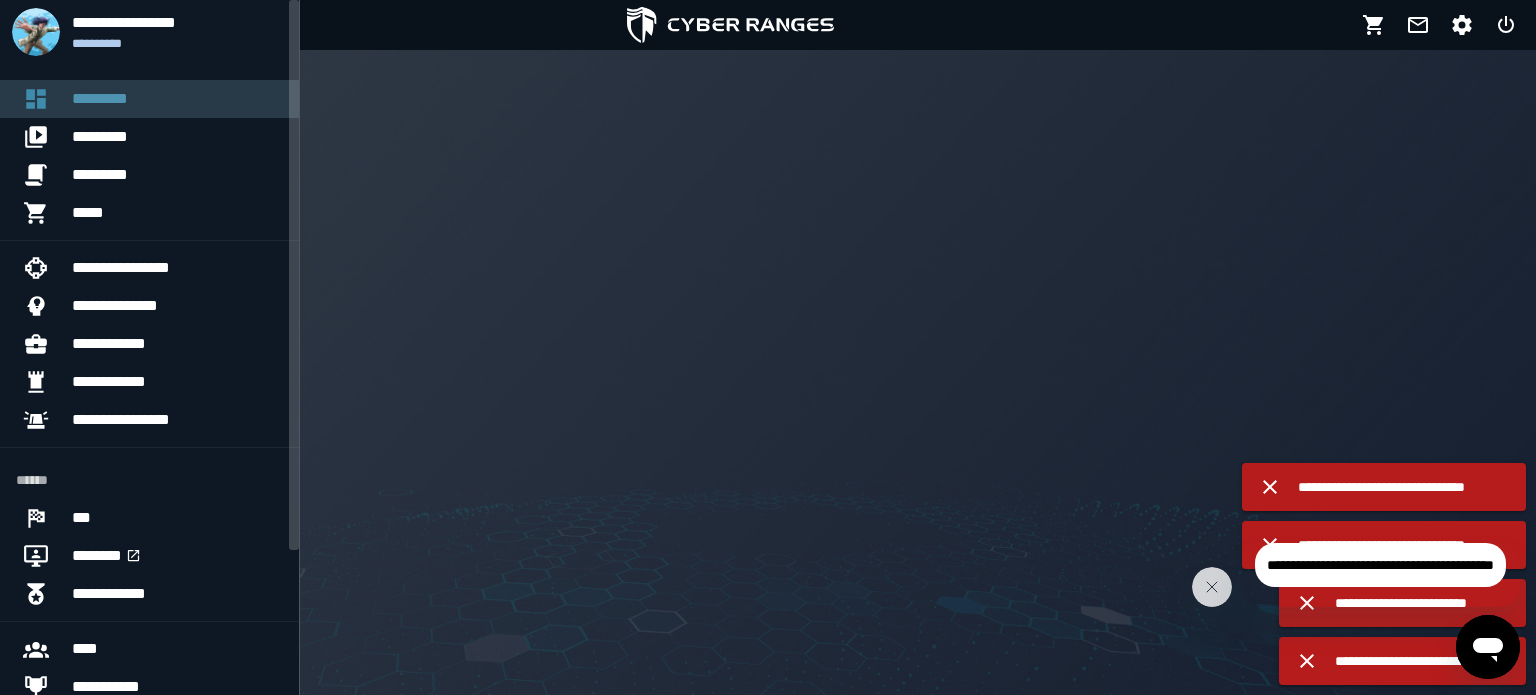 click on "*********" at bounding box center (177, 99) 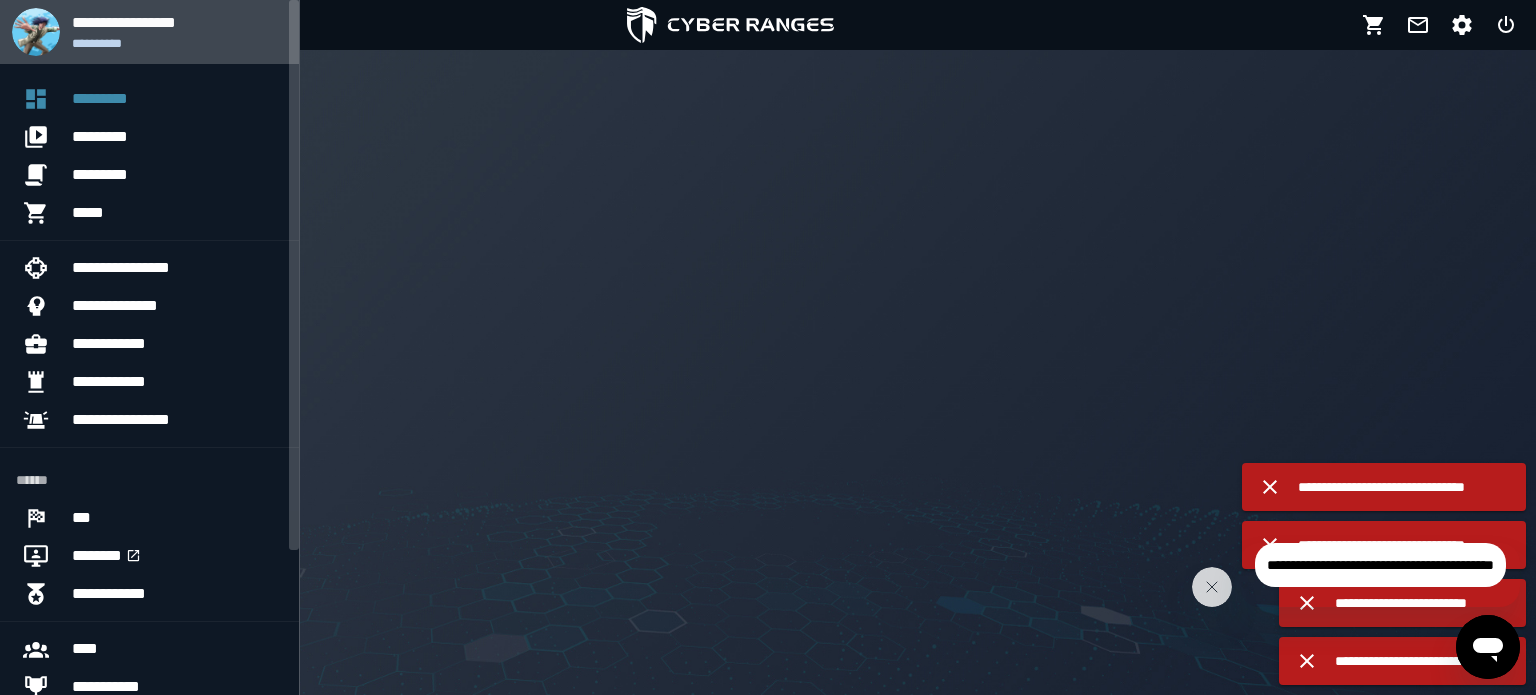 click on "**********" at bounding box center [177, 43] 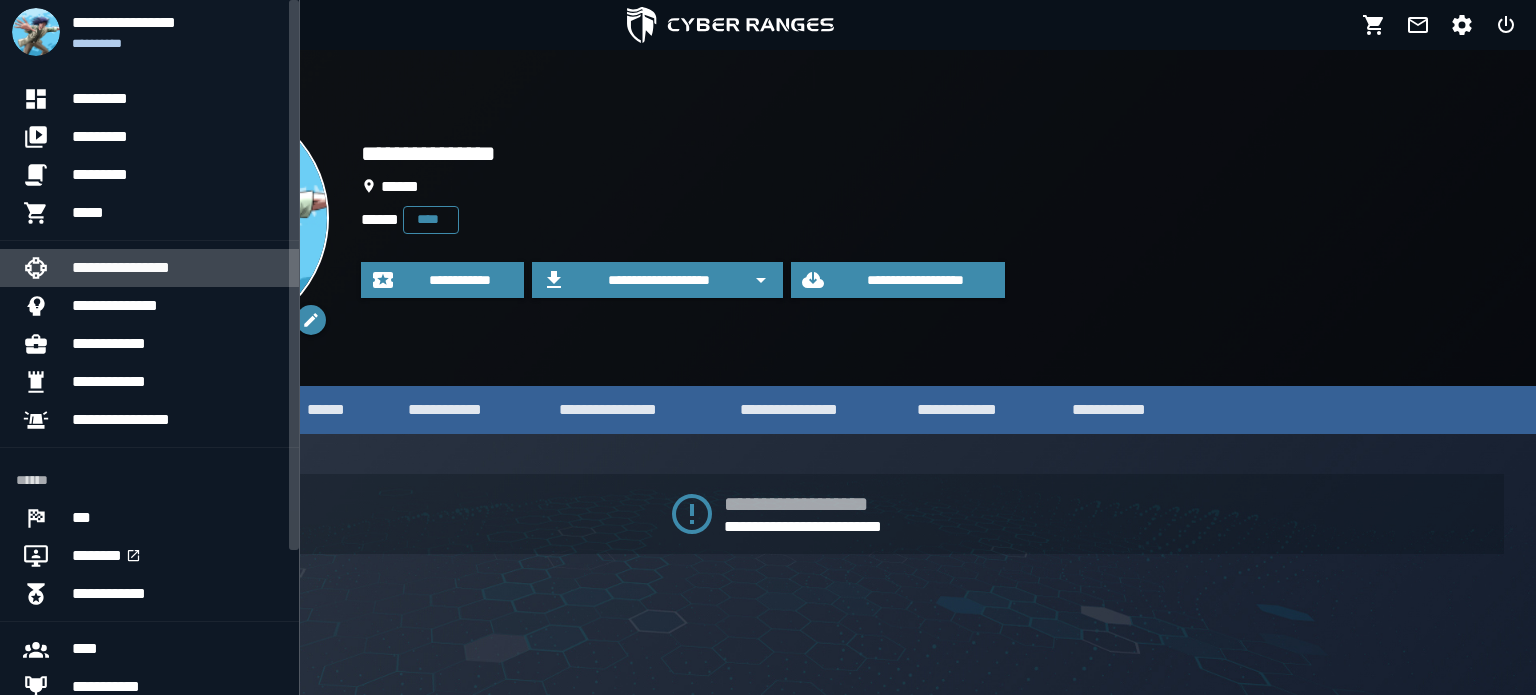 click on "**********" at bounding box center (177, 268) 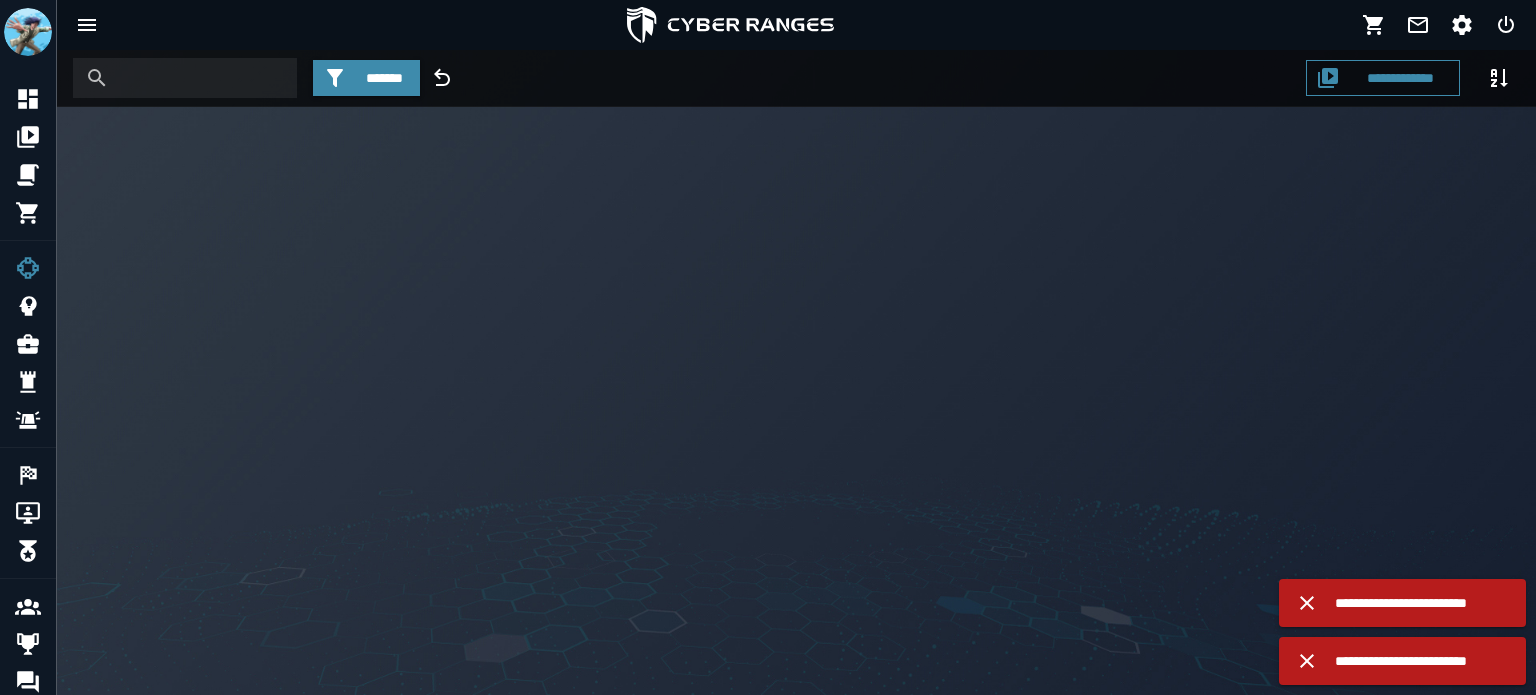 drag, startPoint x: 1111, startPoint y: 289, endPoint x: 1300, endPoint y: 77, distance: 284.01584 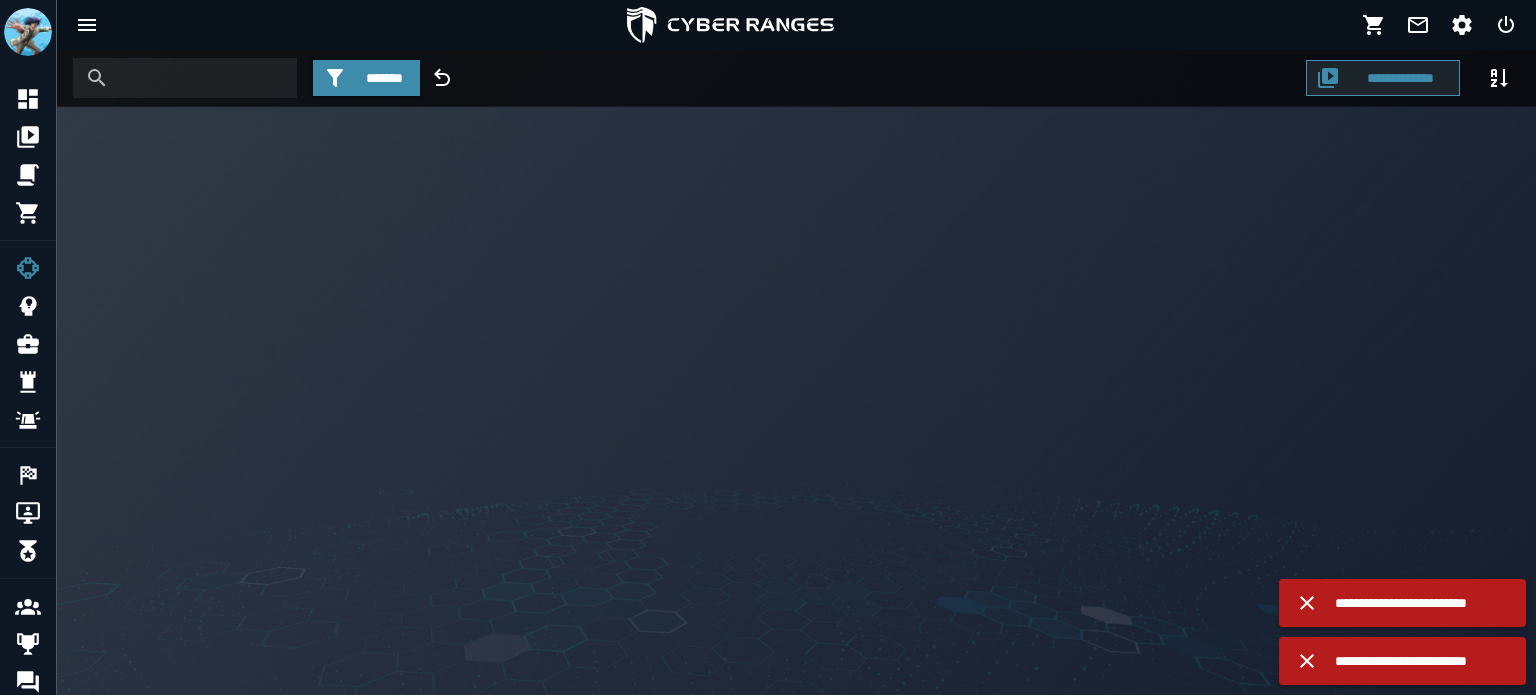 click on "**********" 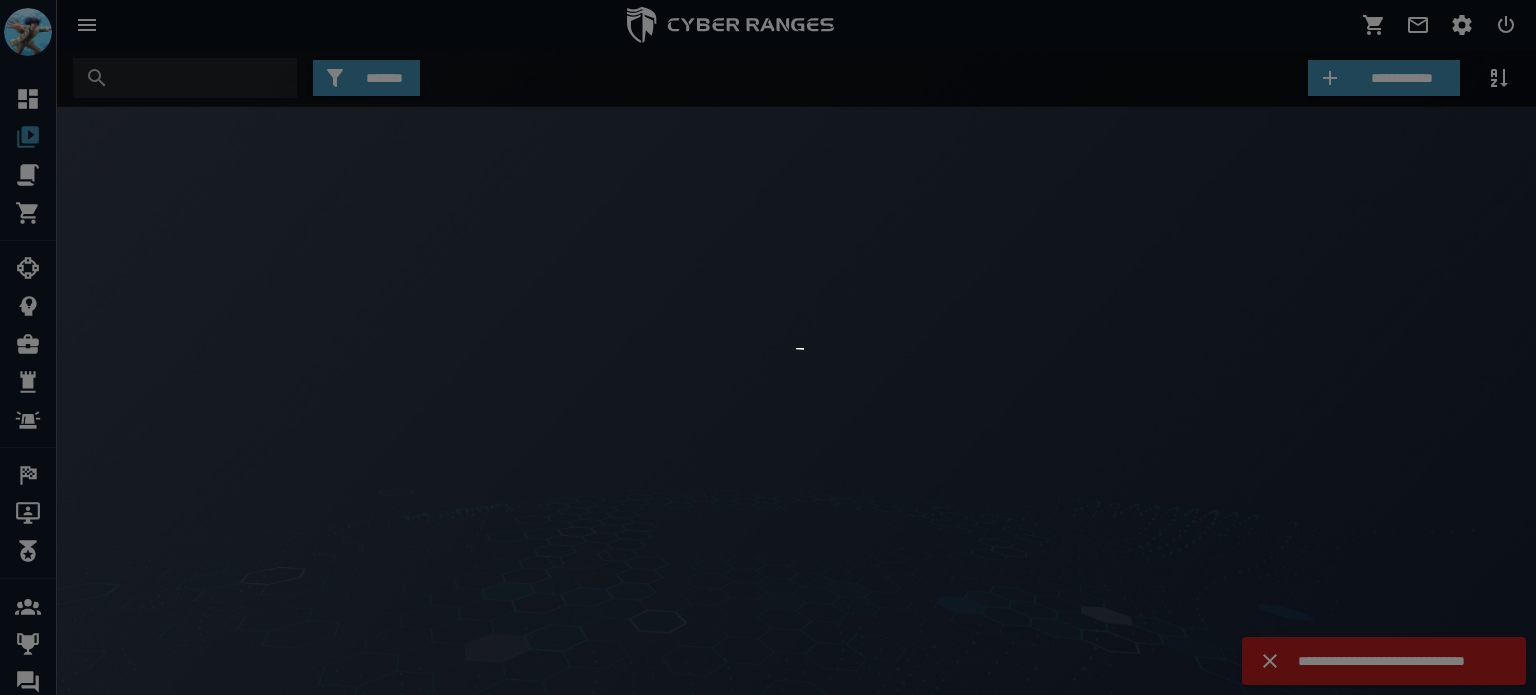 scroll, scrollTop: 0, scrollLeft: 0, axis: both 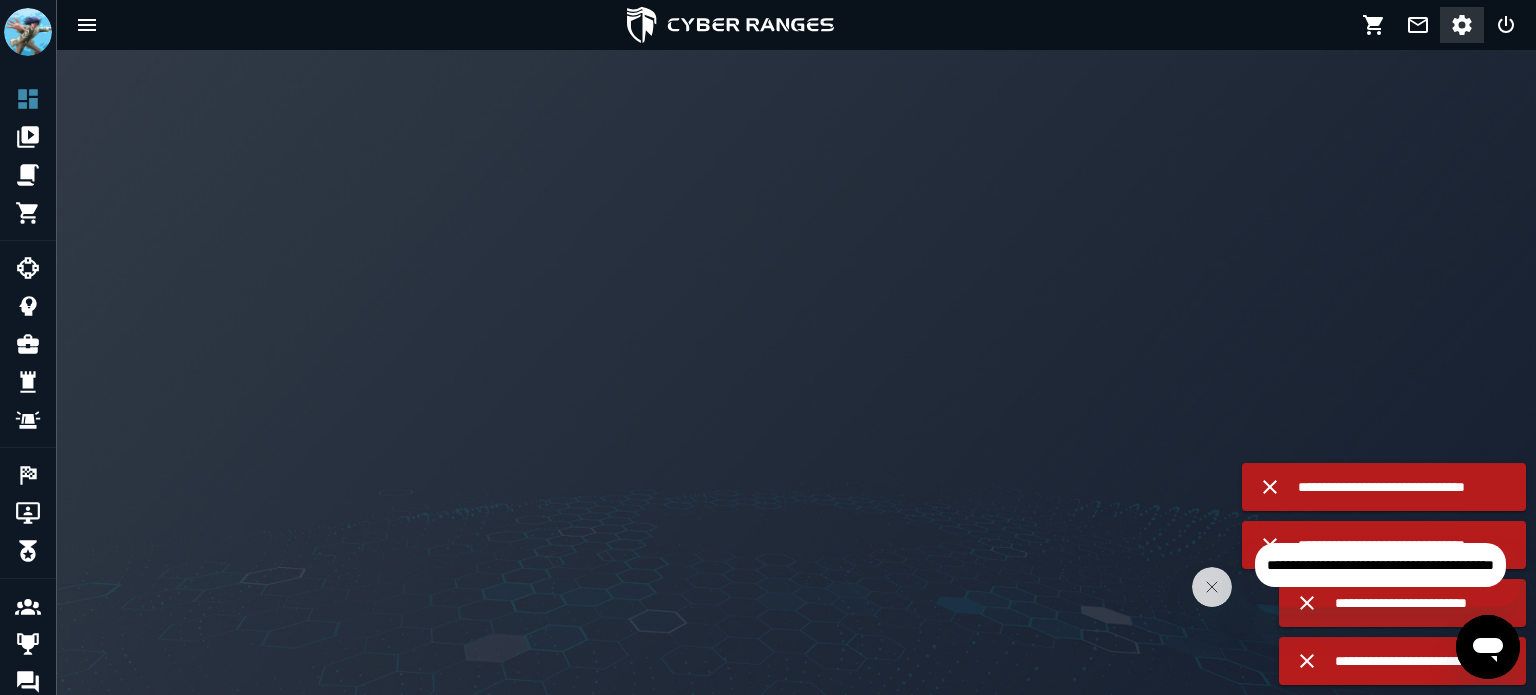 click 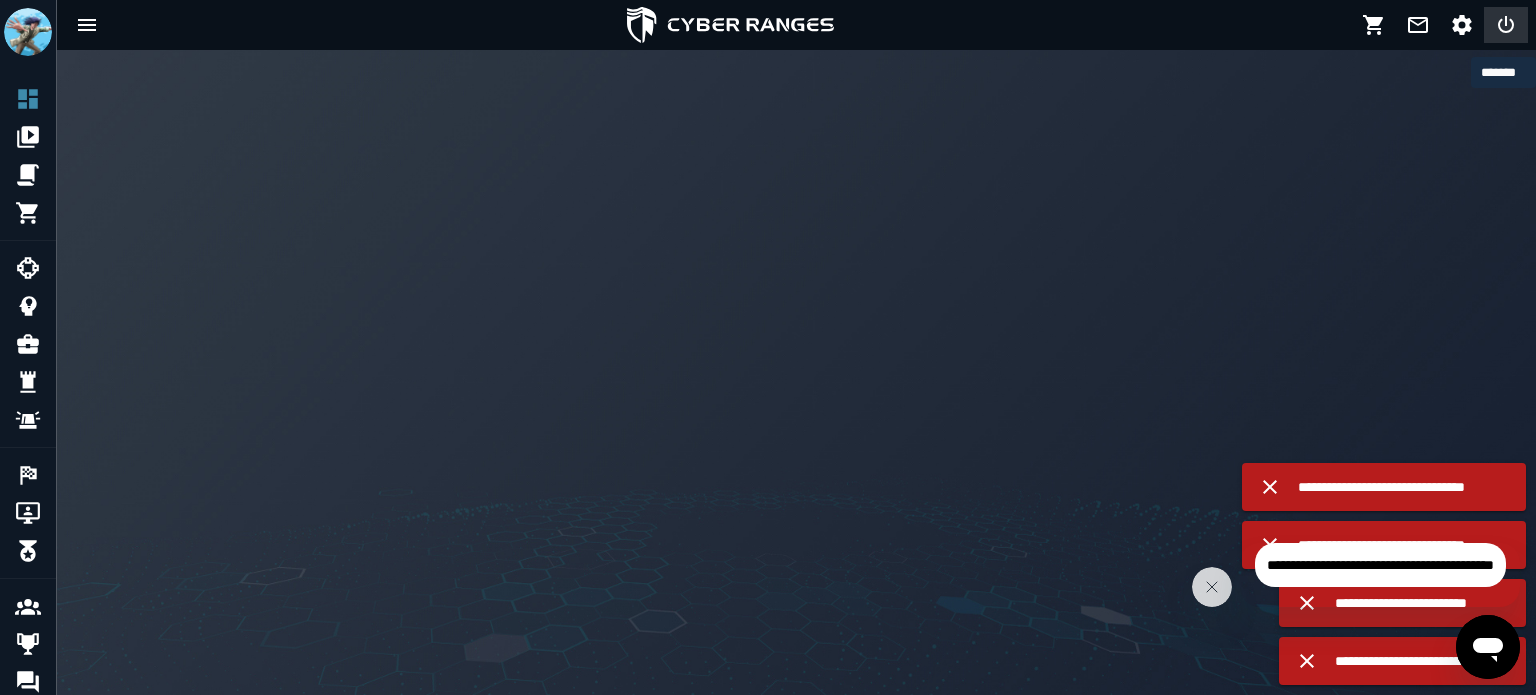 click at bounding box center (1506, 25) 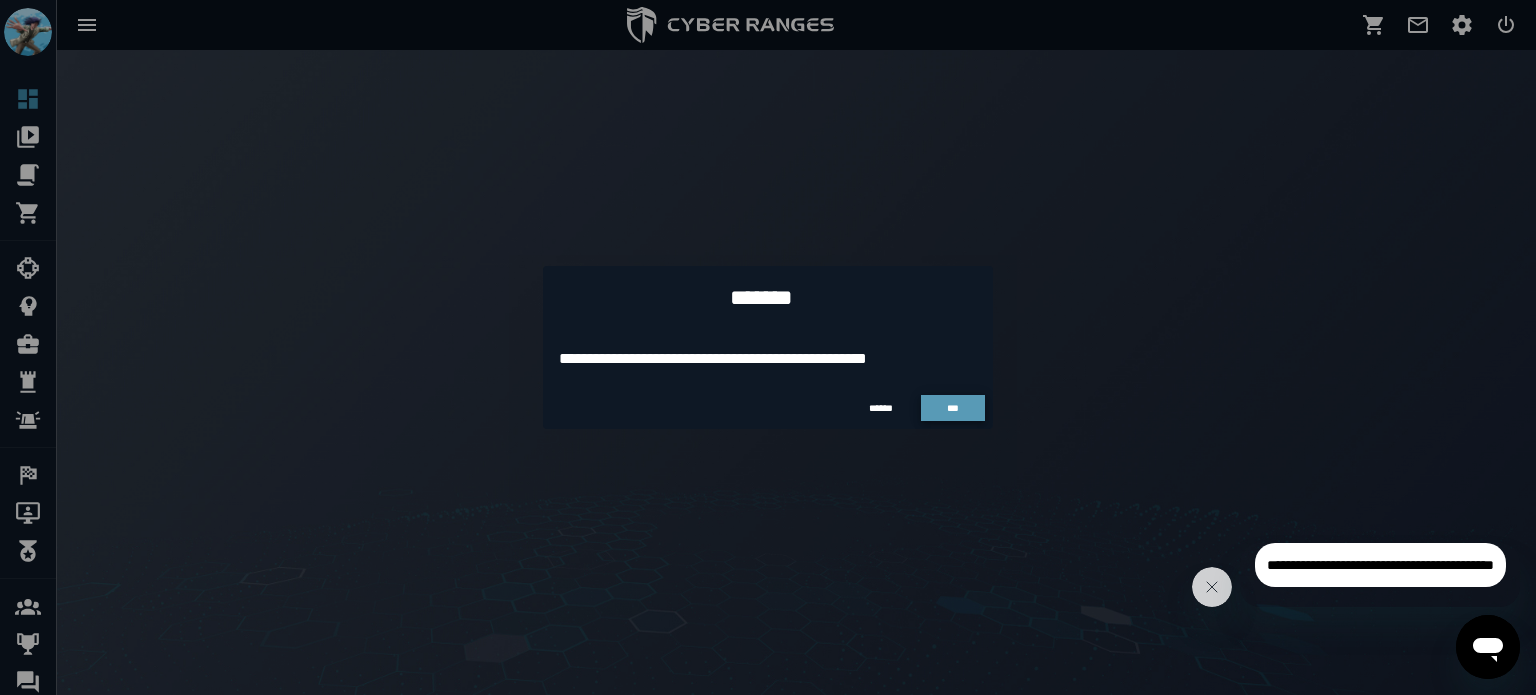 click on "***" at bounding box center [953, 408] 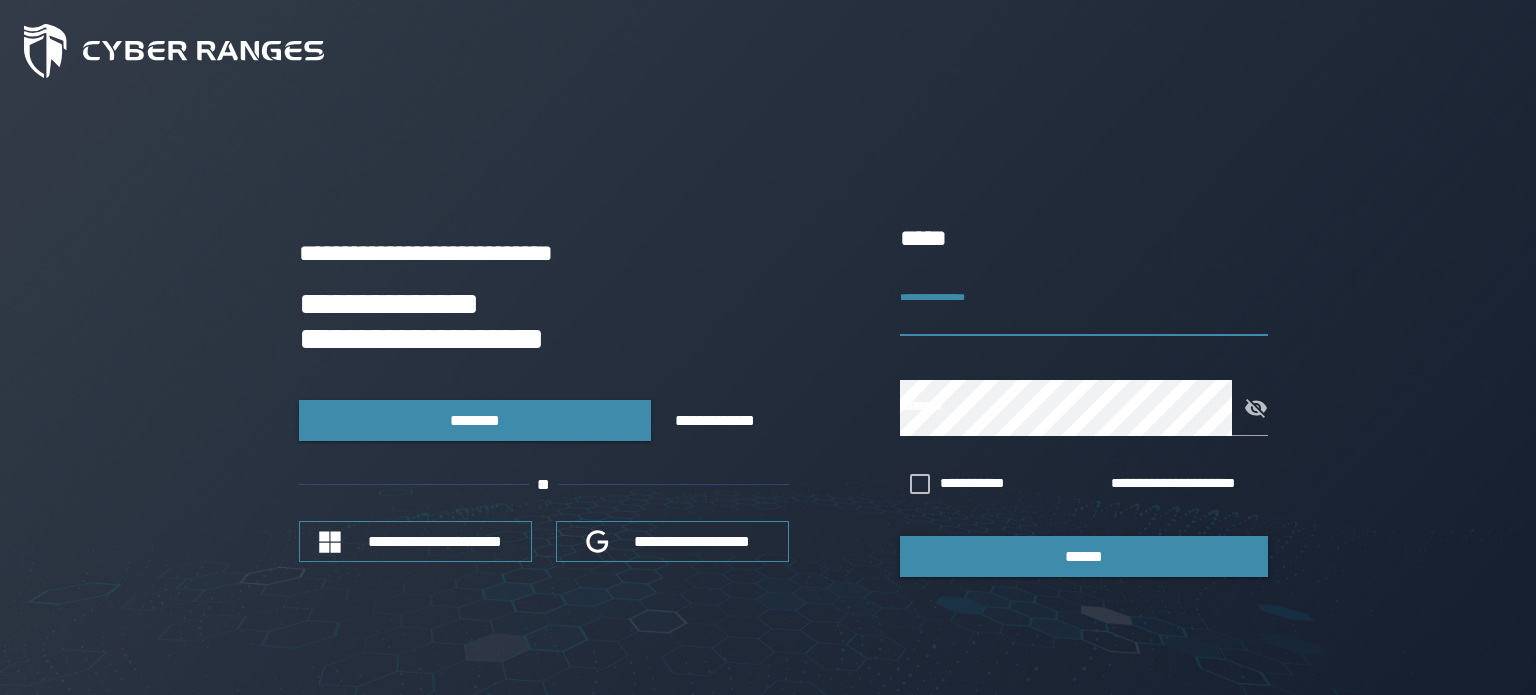 click on "**********" at bounding box center (1084, 308) 